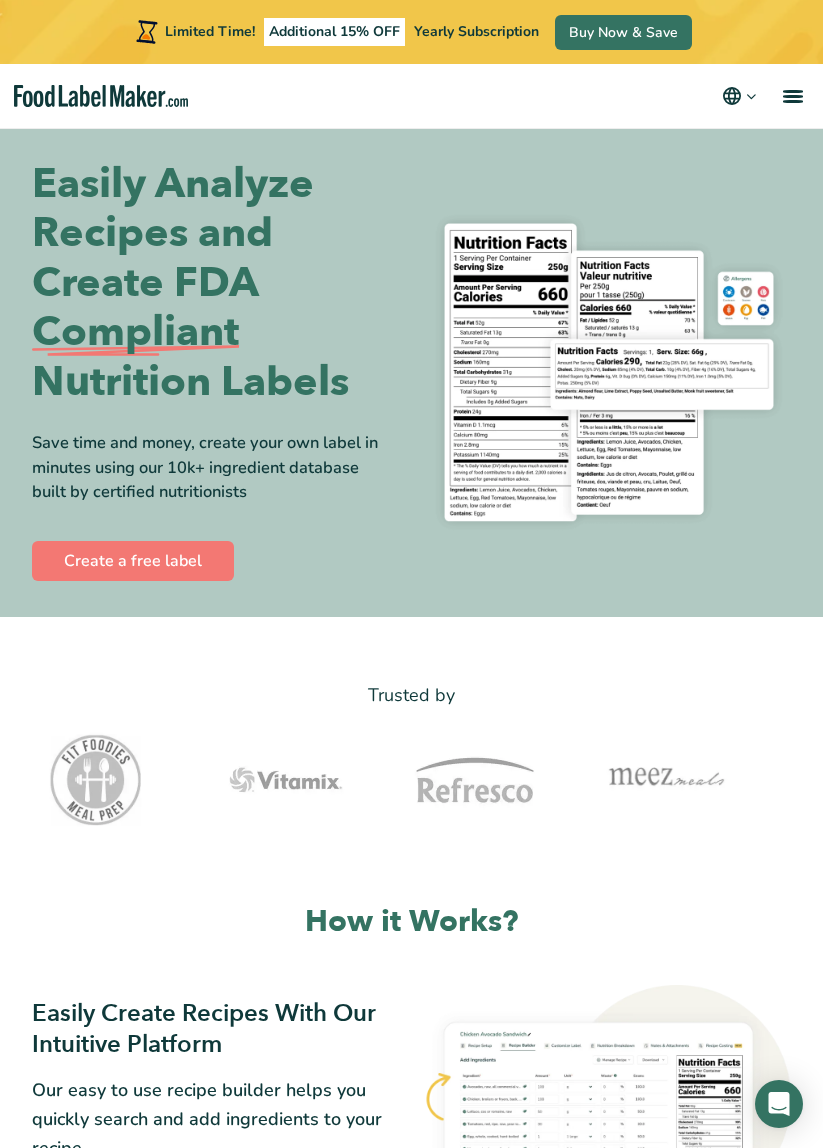 scroll, scrollTop: 170, scrollLeft: 0, axis: vertical 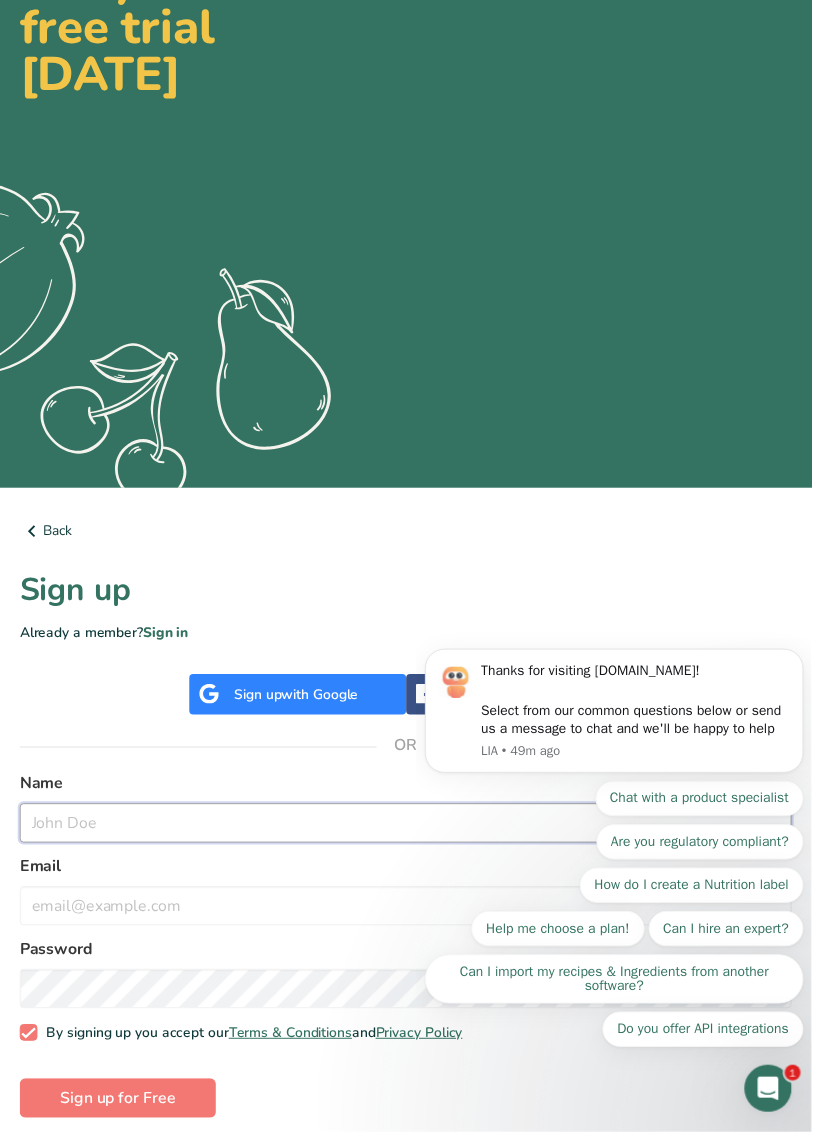 click at bounding box center [411, 835] 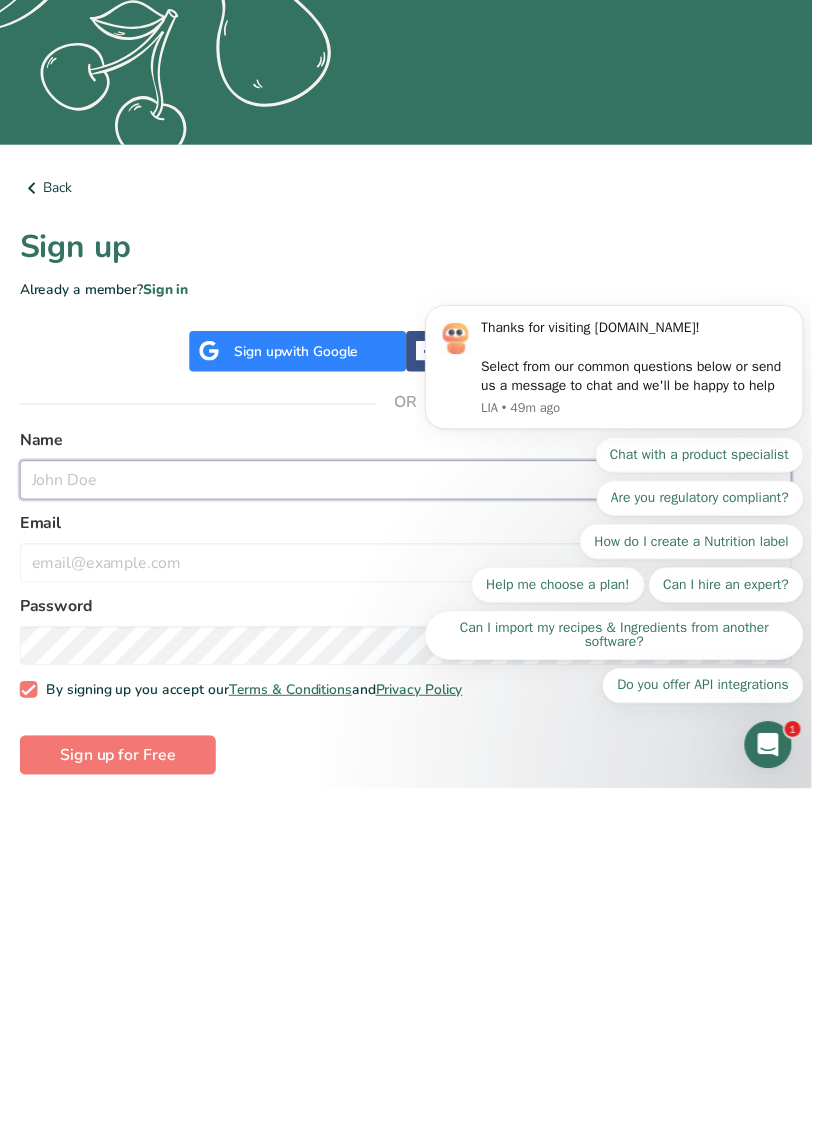 scroll, scrollTop: 158, scrollLeft: 0, axis: vertical 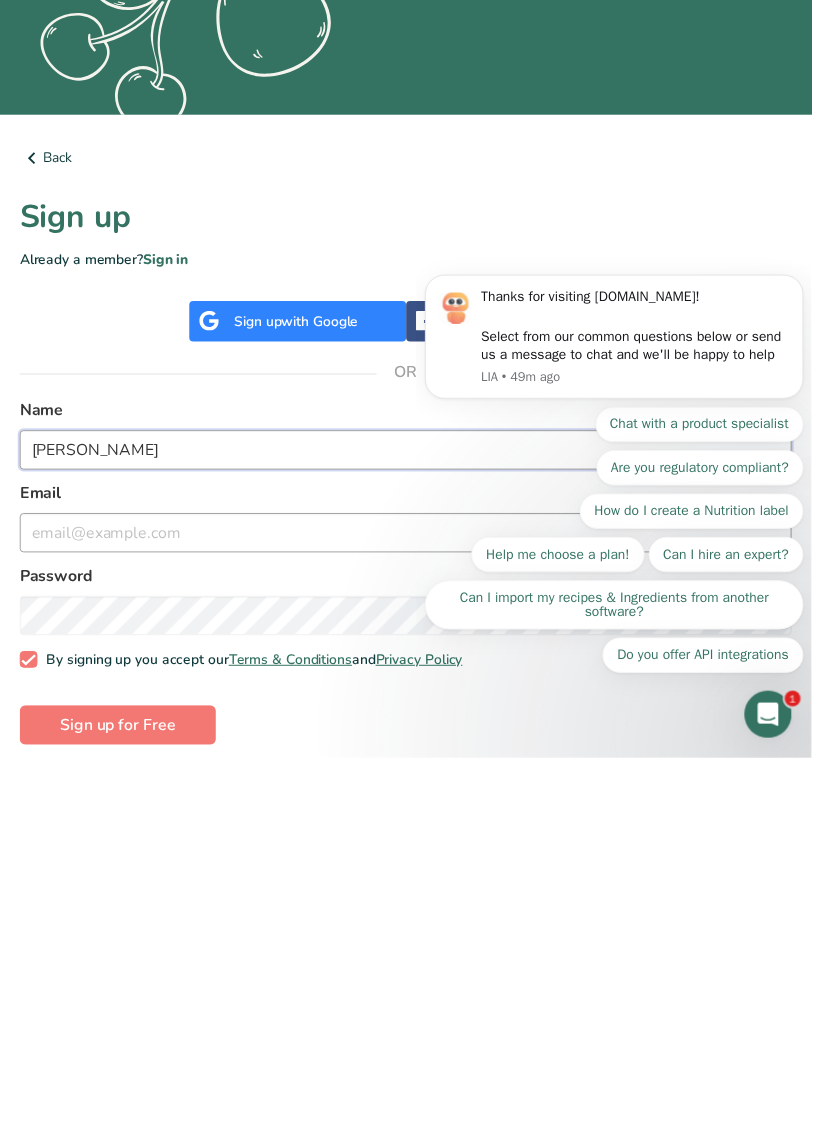 type on "Lindy Smith" 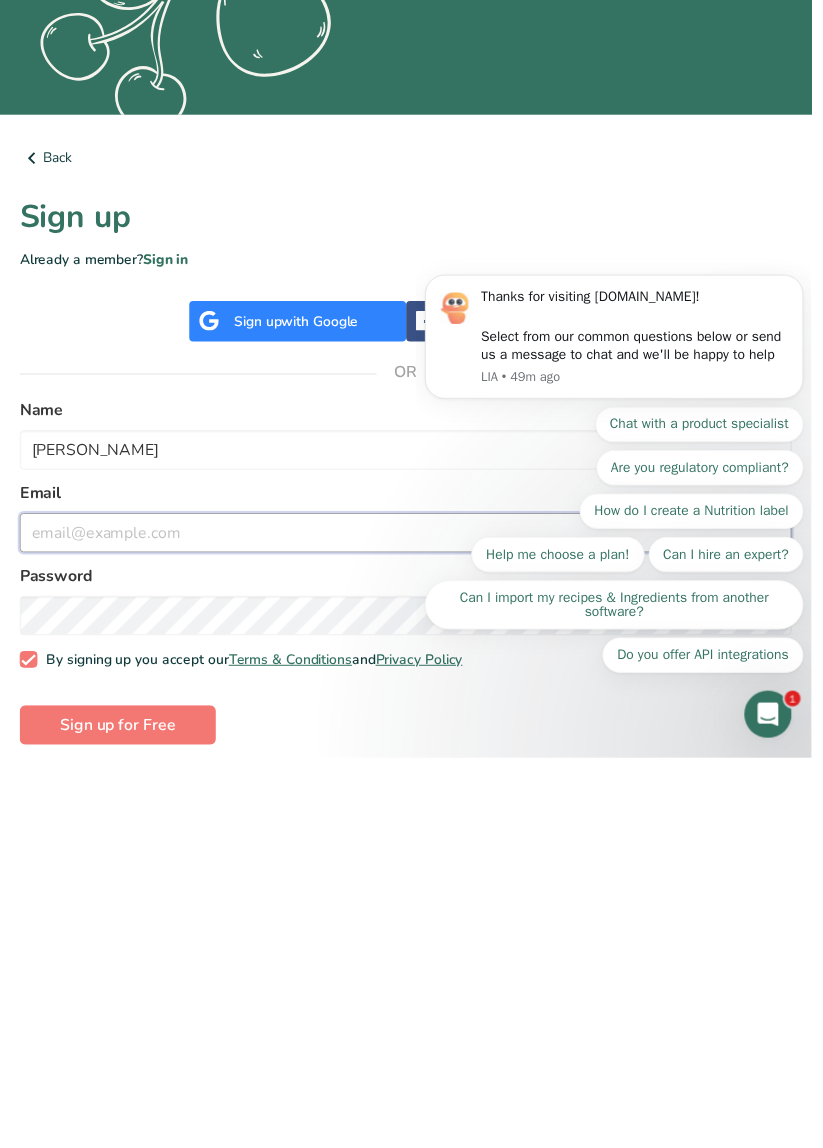 click at bounding box center [411, 920] 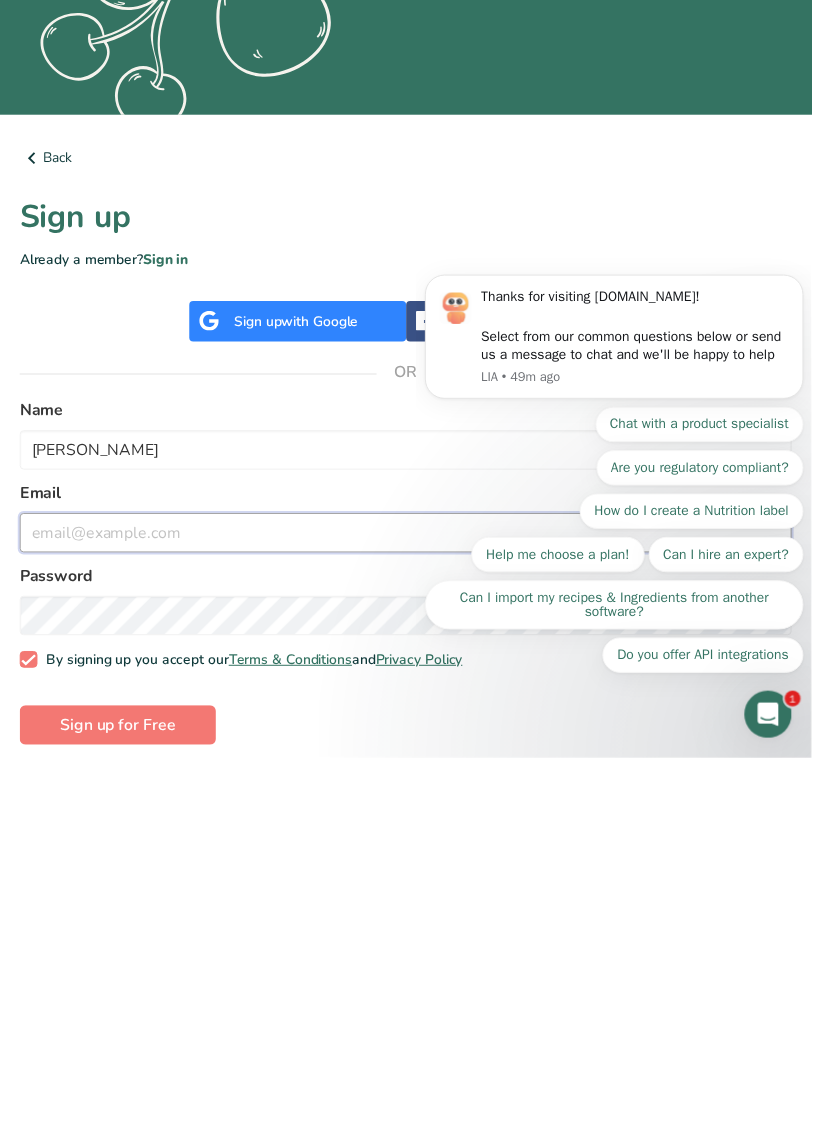 scroll, scrollTop: 158, scrollLeft: 0, axis: vertical 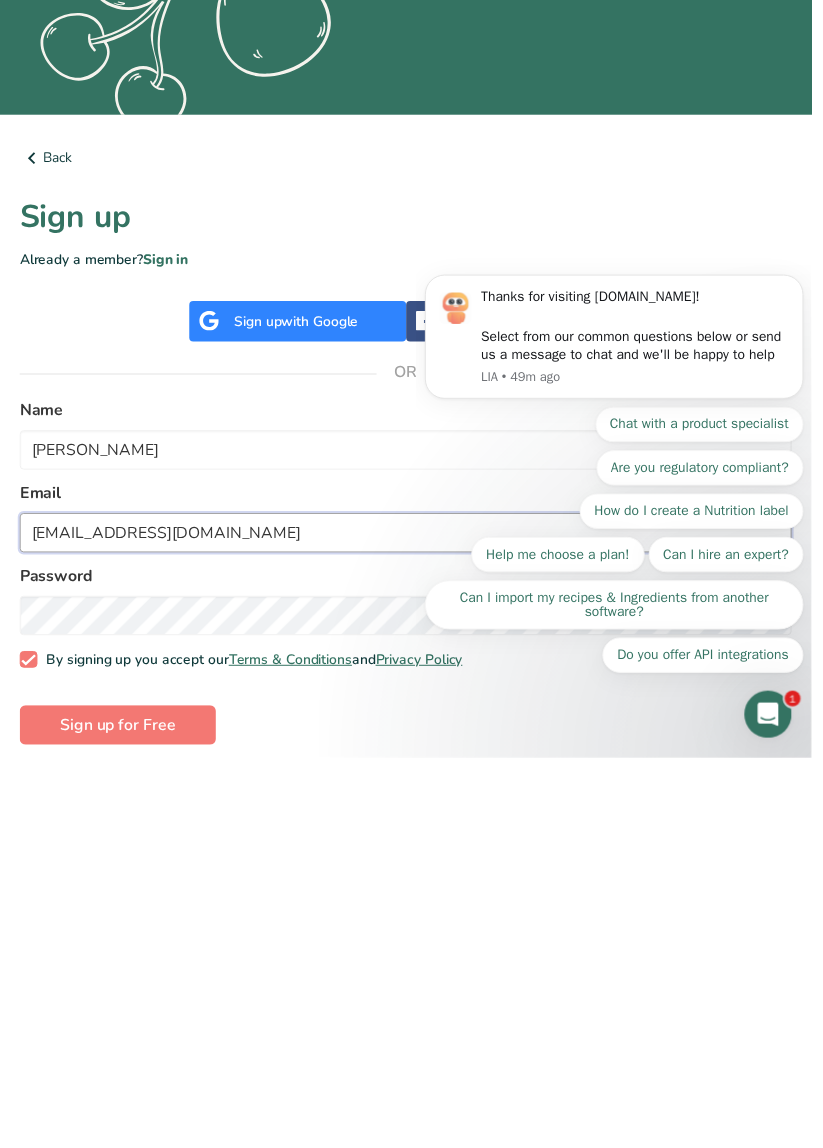 type on "Hearthandflourco@gmail.com" 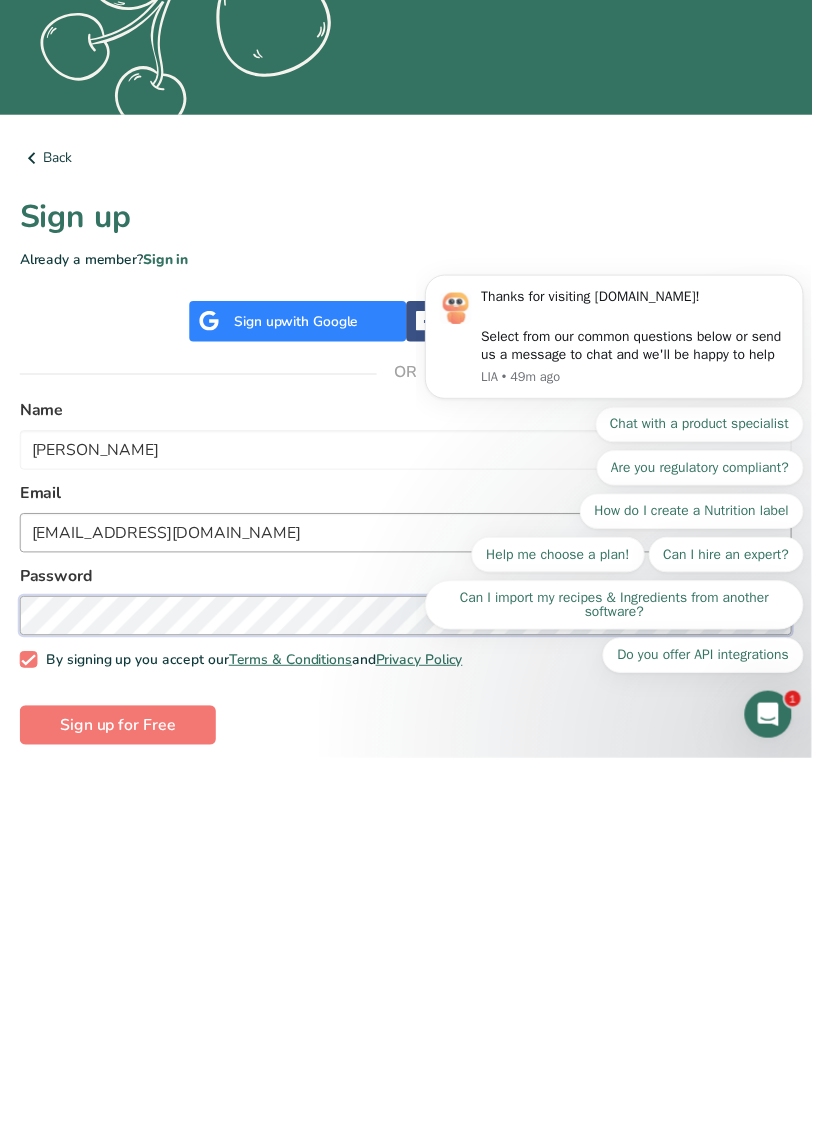 scroll, scrollTop: 158, scrollLeft: 0, axis: vertical 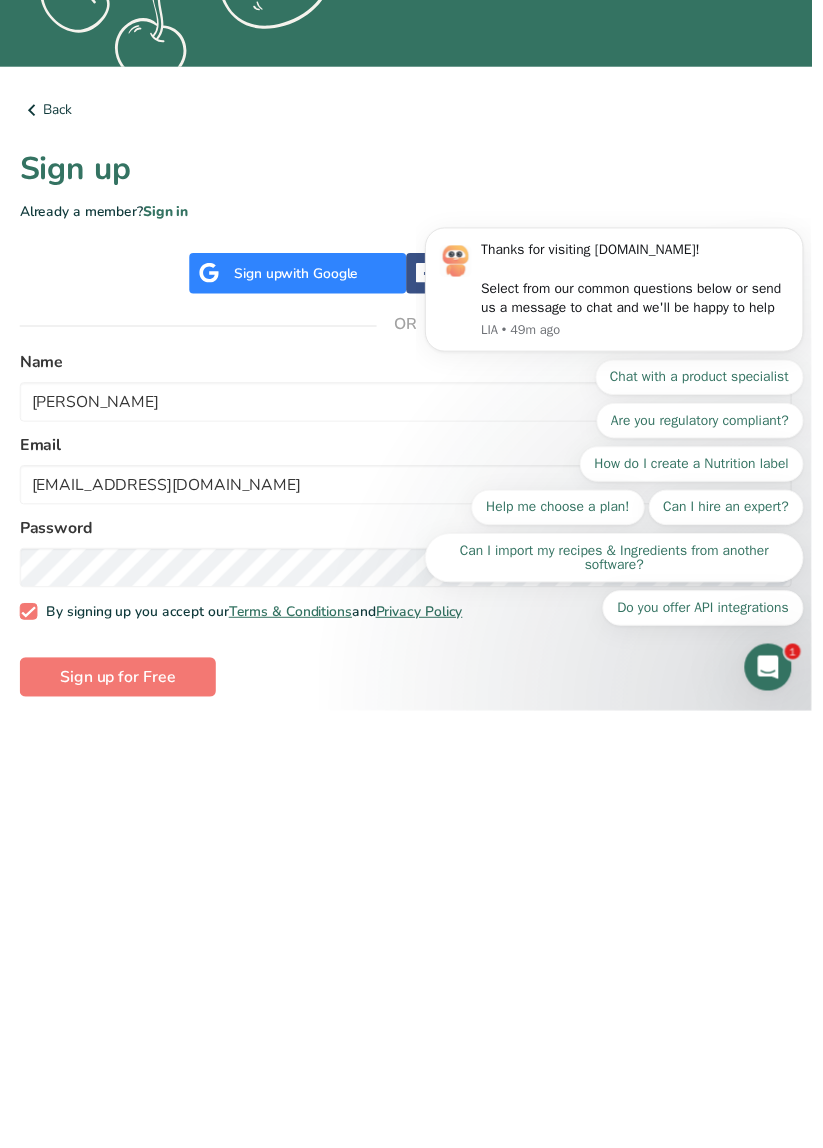 click 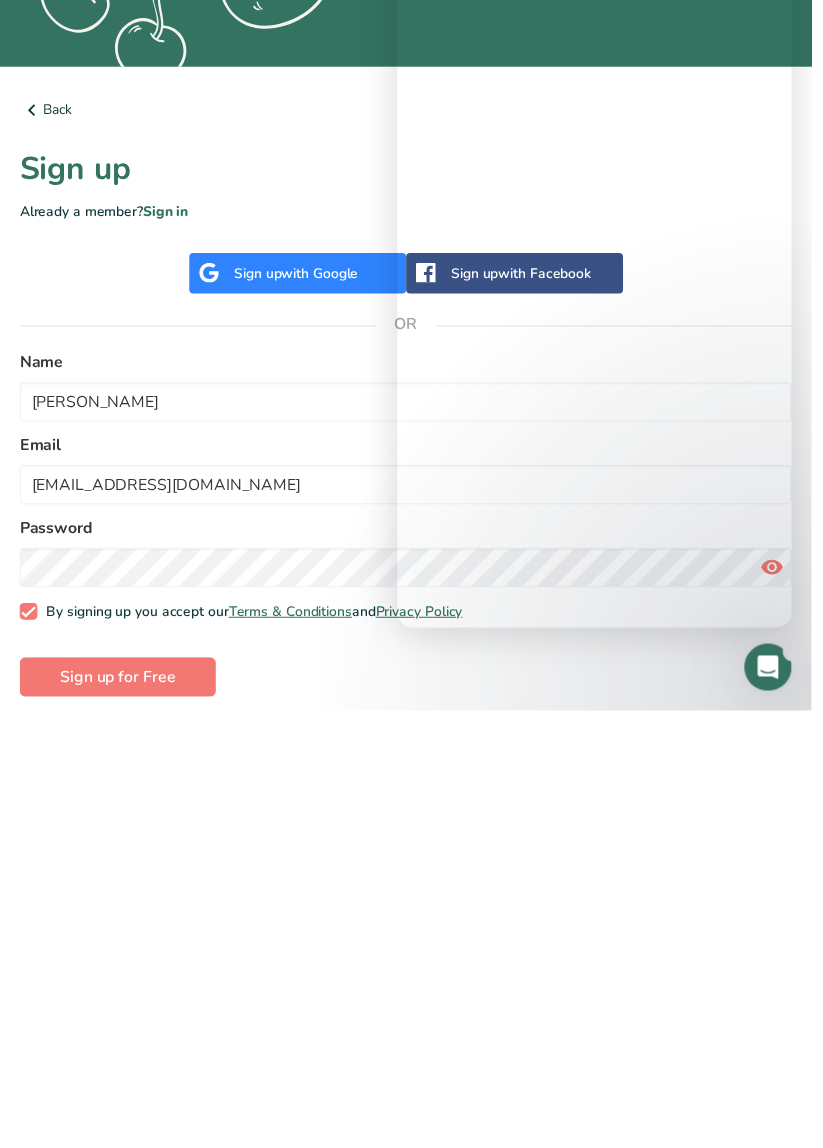 scroll, scrollTop: 159, scrollLeft: 0, axis: vertical 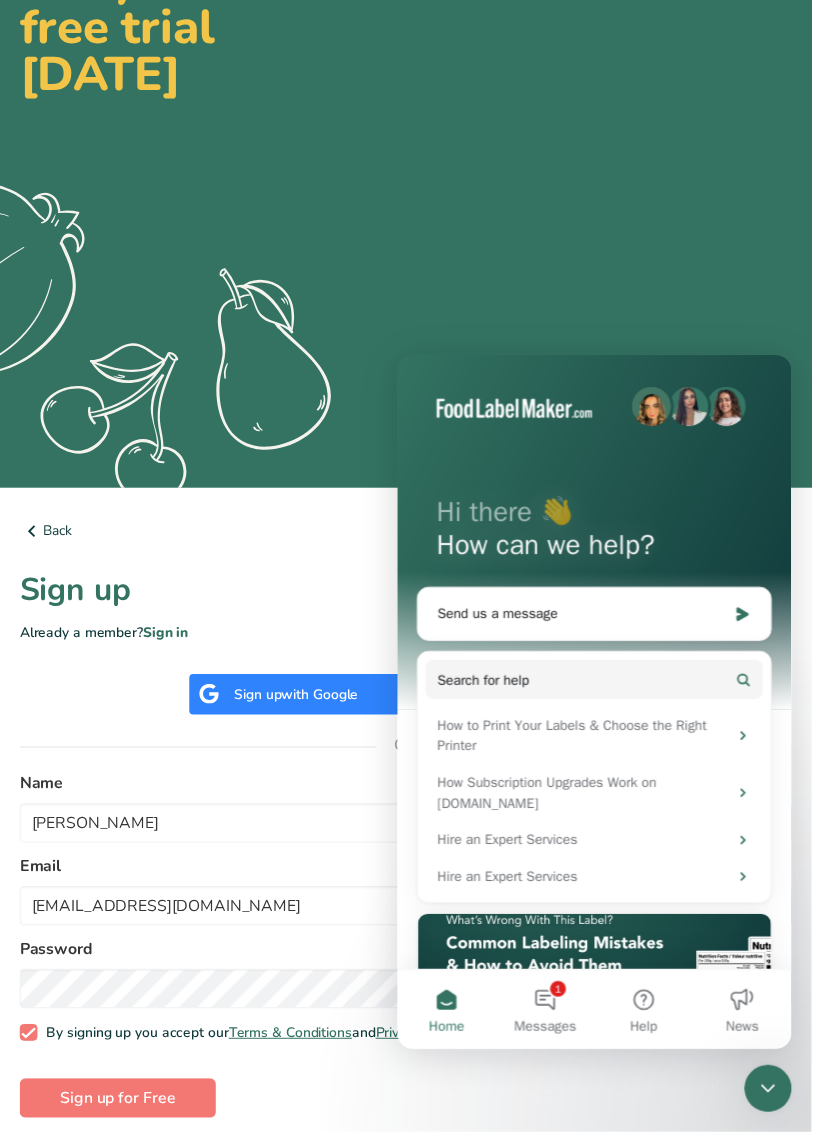 click 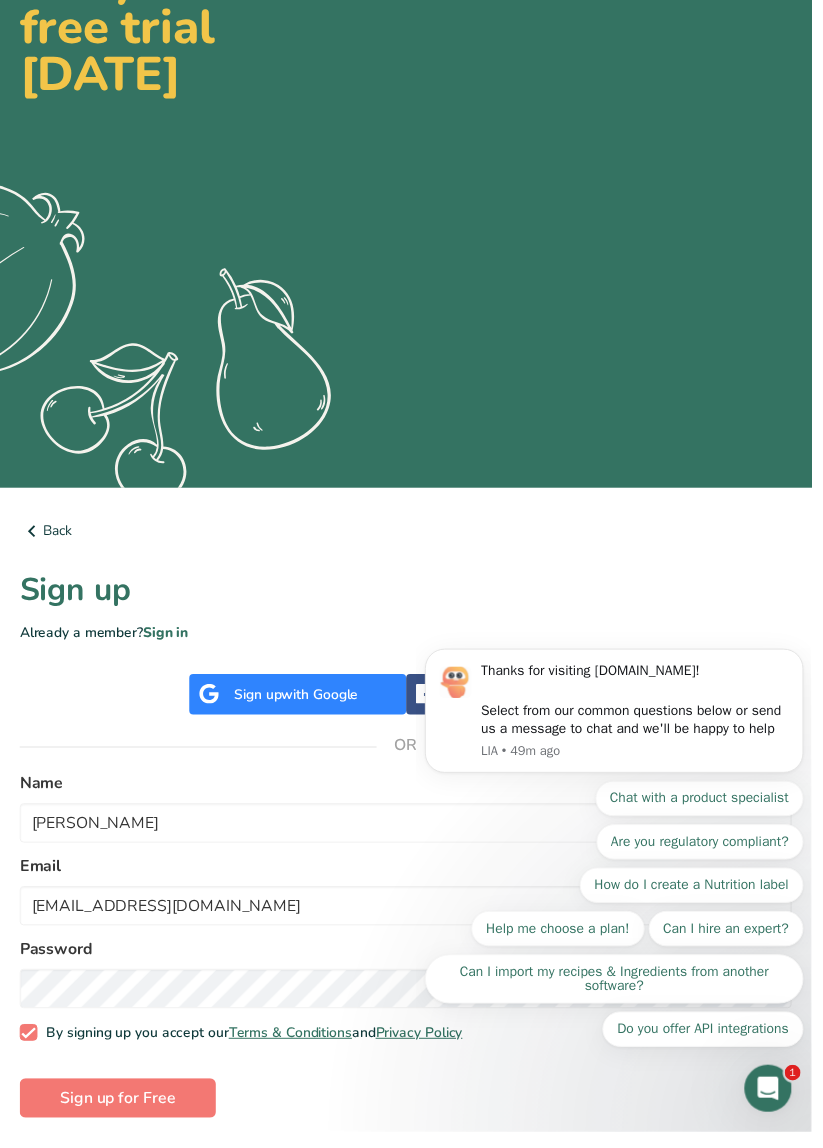 scroll, scrollTop: 0, scrollLeft: 0, axis: both 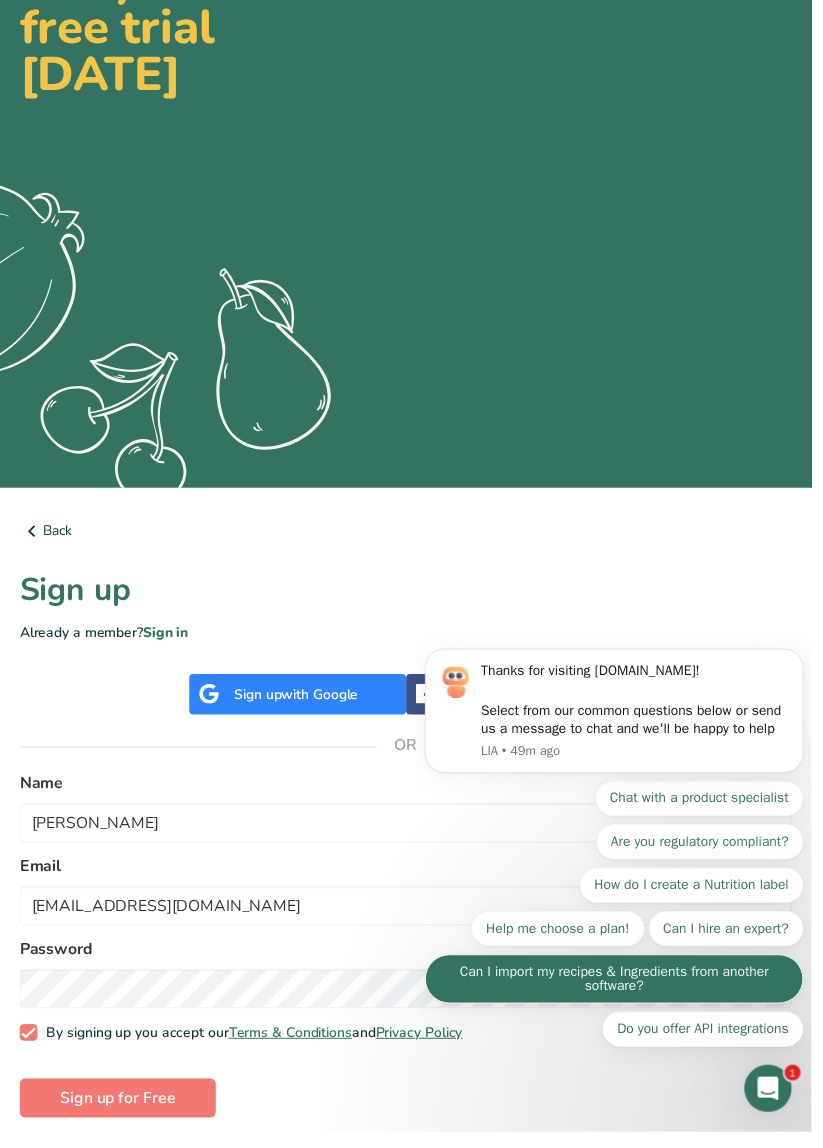click on "Can I import my recipes & Ingredients from another software?" at bounding box center [617, 987] 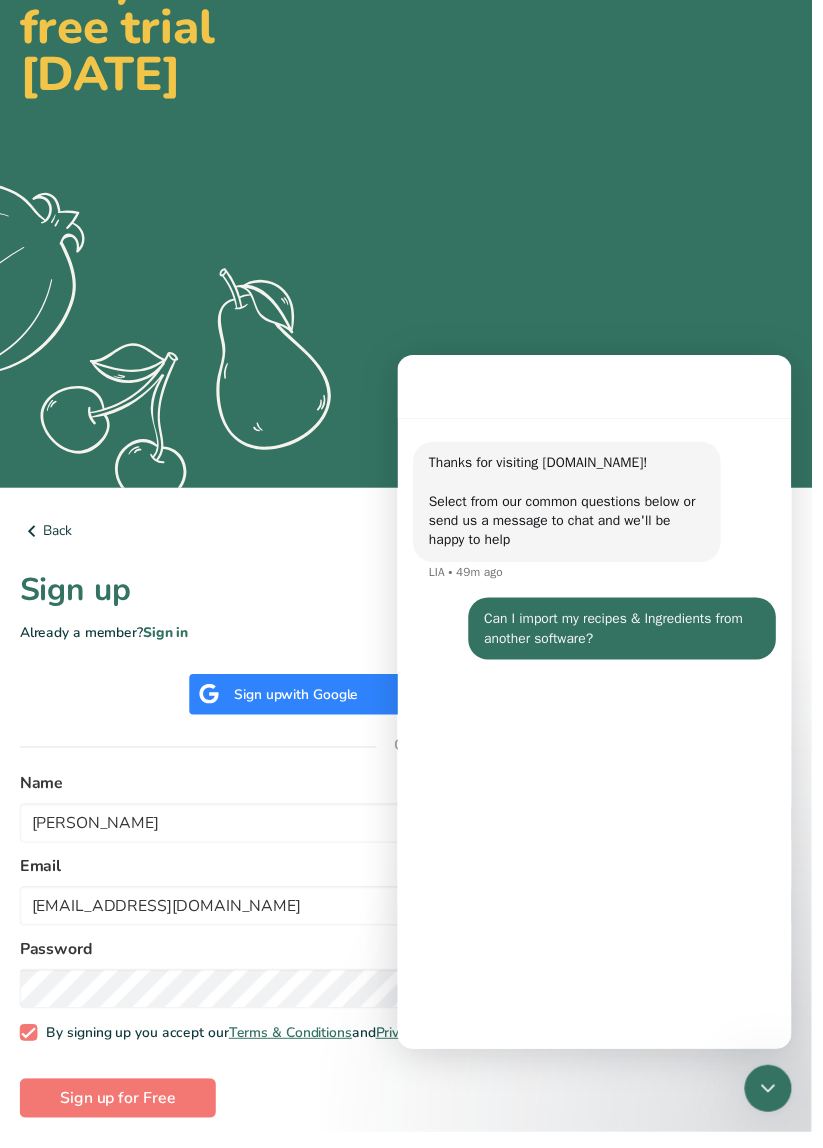 click 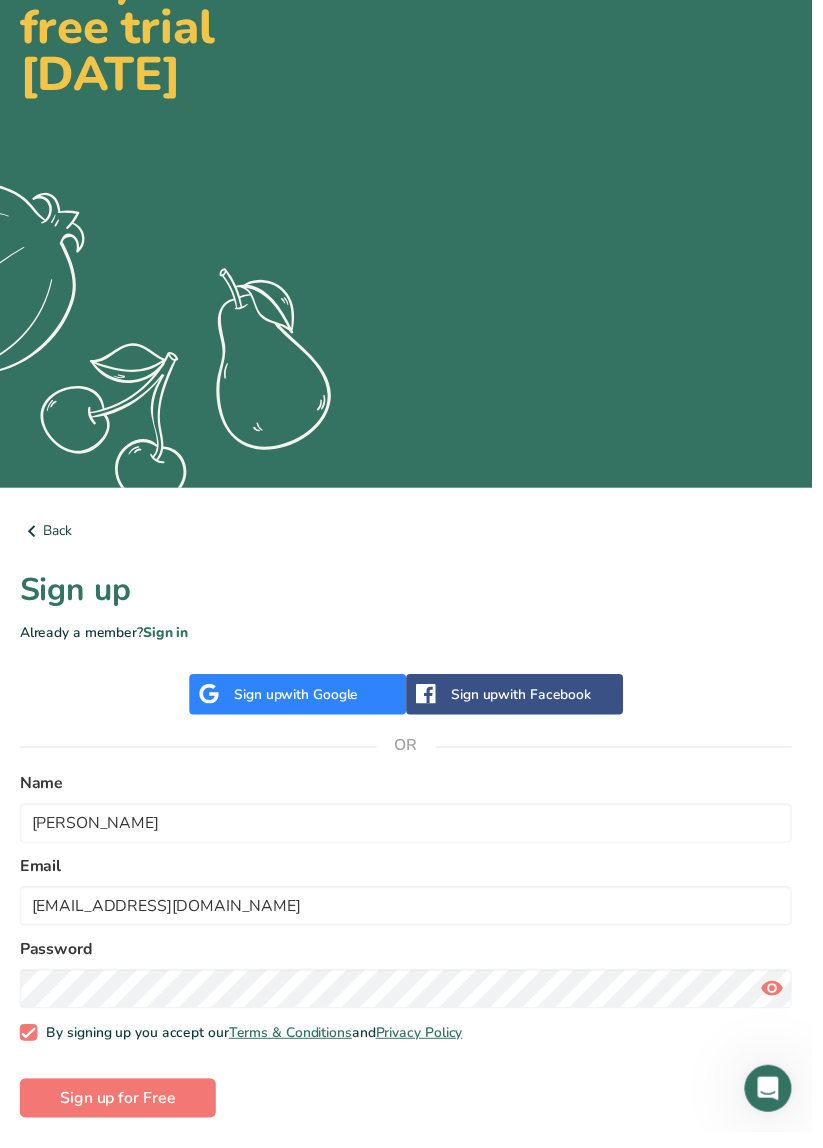 click at bounding box center (783, 1003) 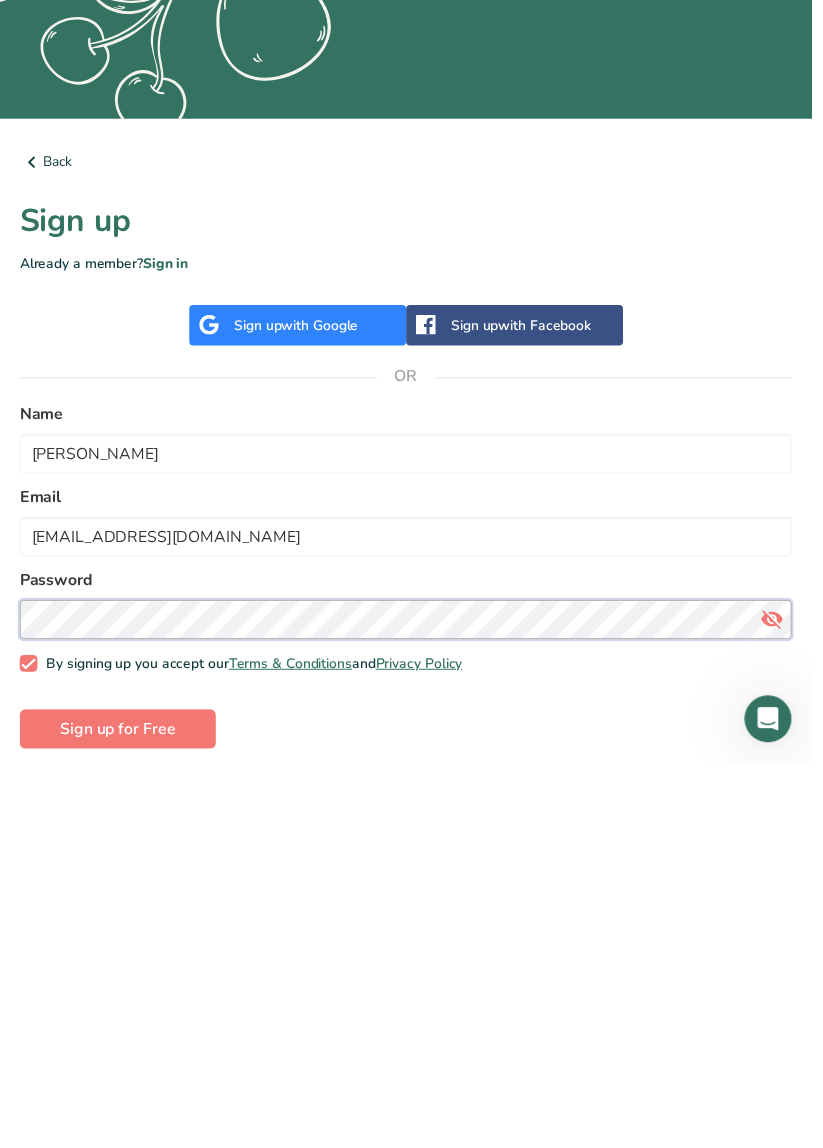 scroll, scrollTop: 158, scrollLeft: 0, axis: vertical 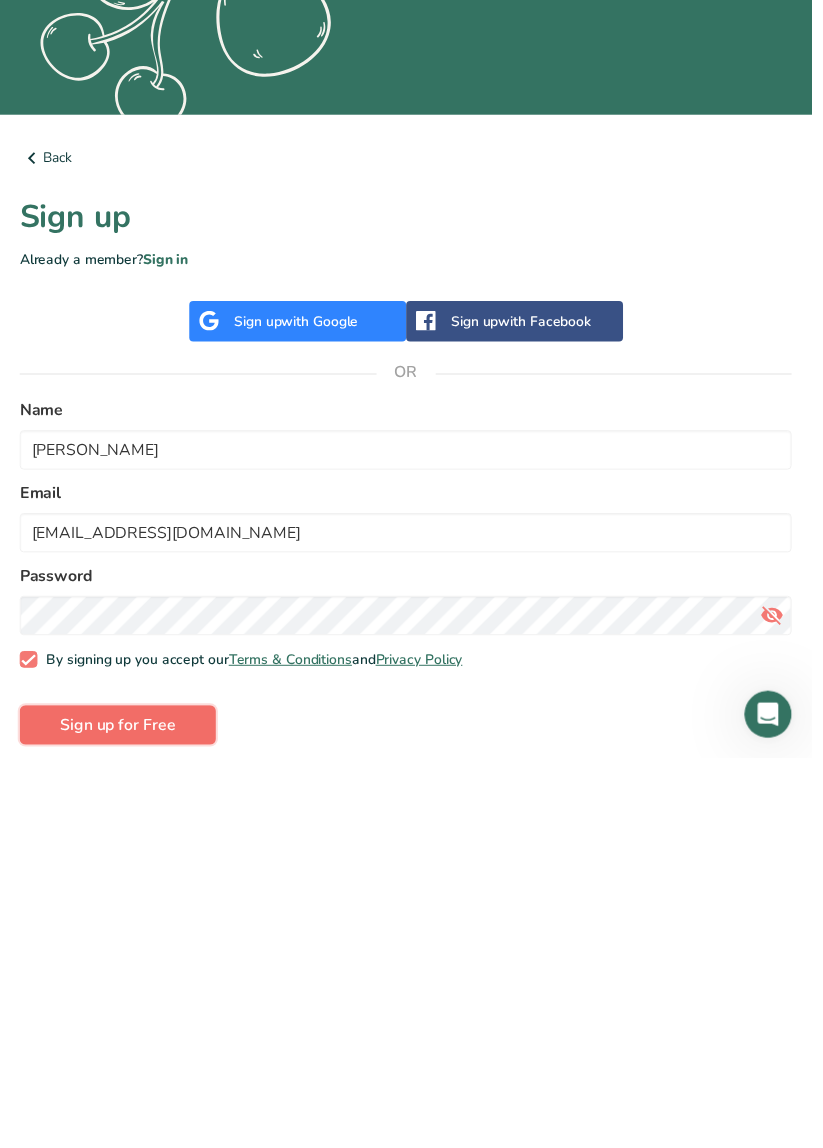 click on "Sign up for Free" at bounding box center [119, 1115] 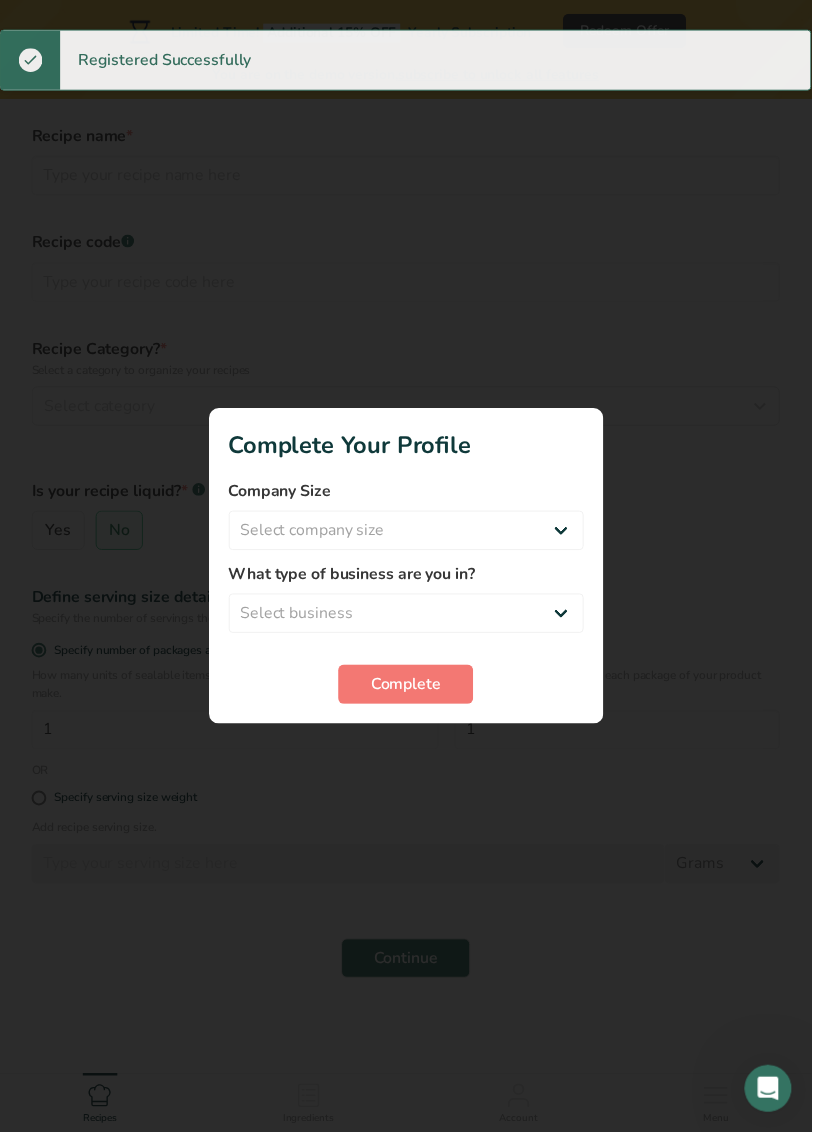 scroll, scrollTop: 0, scrollLeft: 0, axis: both 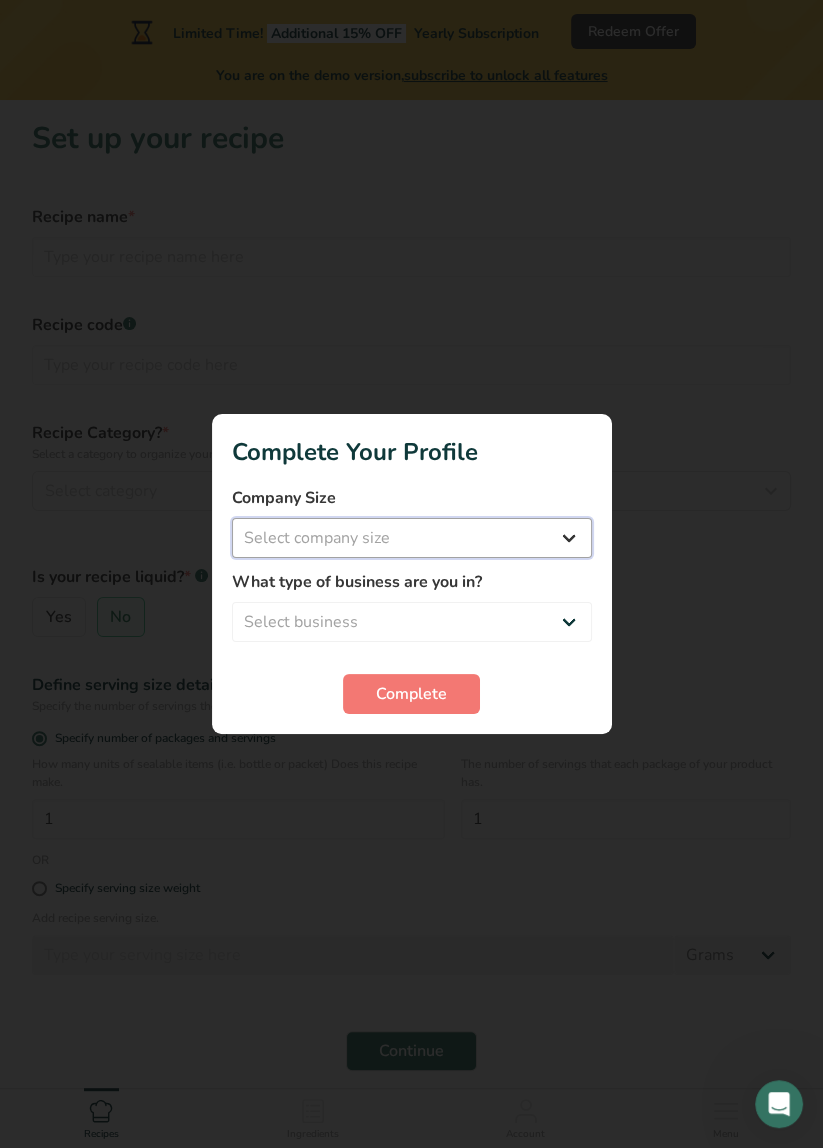 click on "Select company size
Fewer than 10 Employees
10 to 50 Employees
51 to 500 Employees
Over 500 Employees" at bounding box center [412, 538] 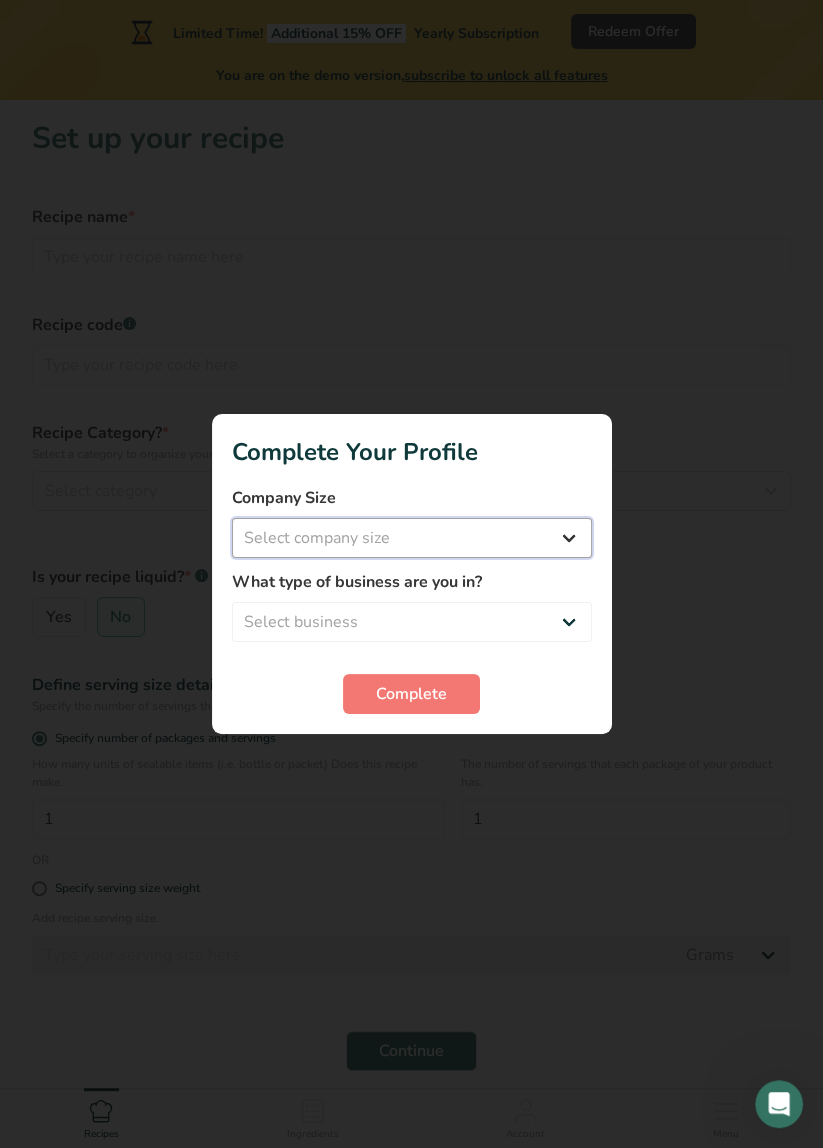 select on "1" 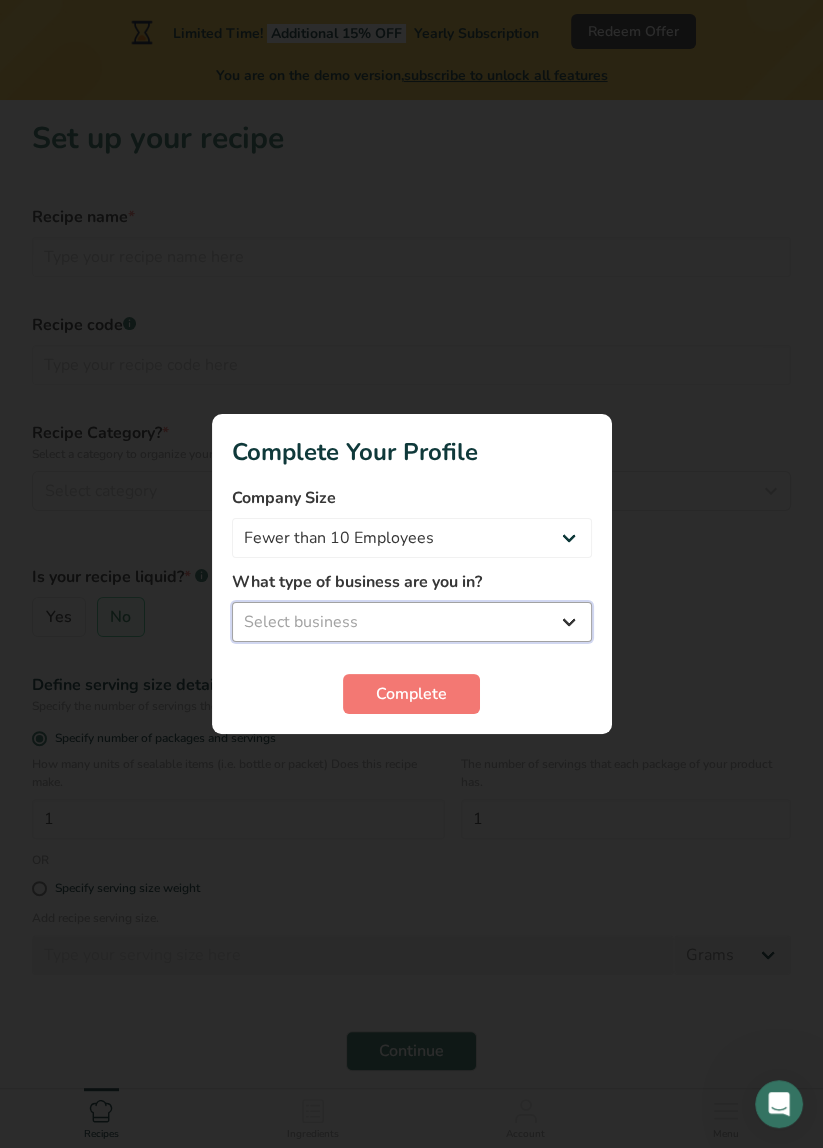 click on "Select business
Packaged Food Manufacturer
Restaurant & Cafe
Bakery
Meal Plans & Catering Company
Nutritionist
Food Blogger
Personal Trainer
Other" at bounding box center (412, 622) 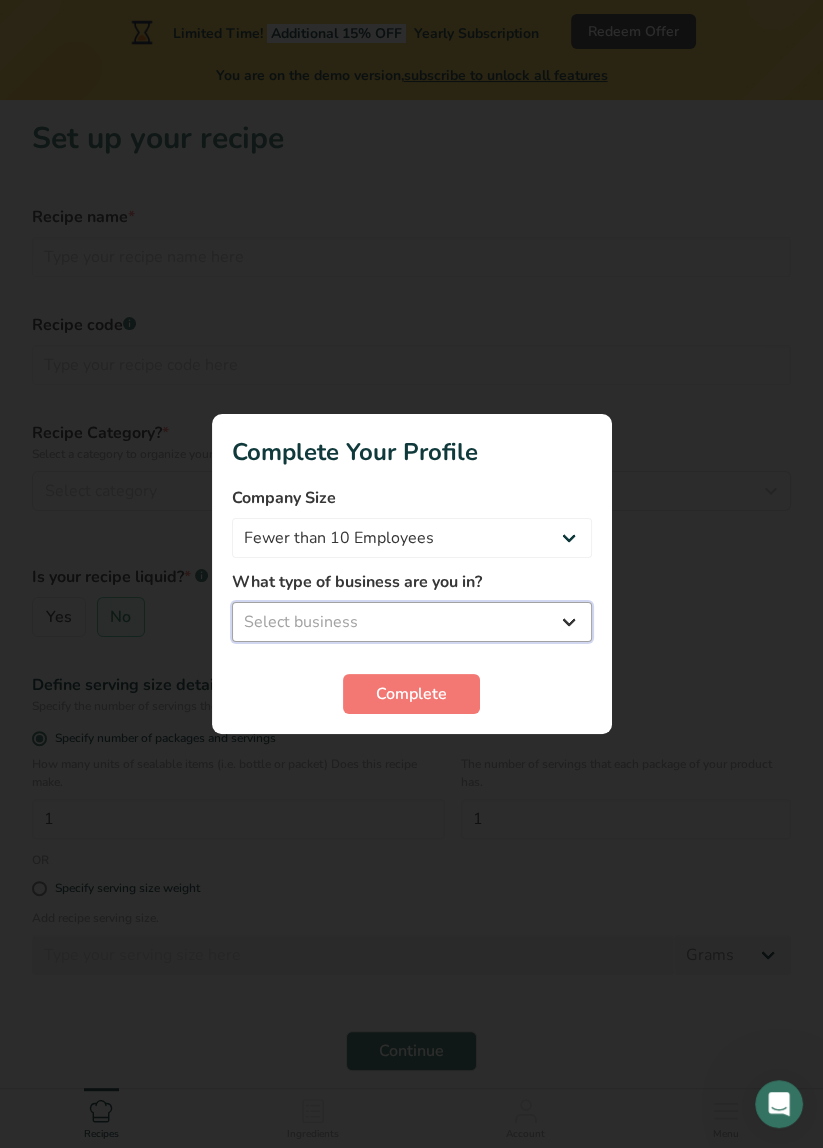 select on "3" 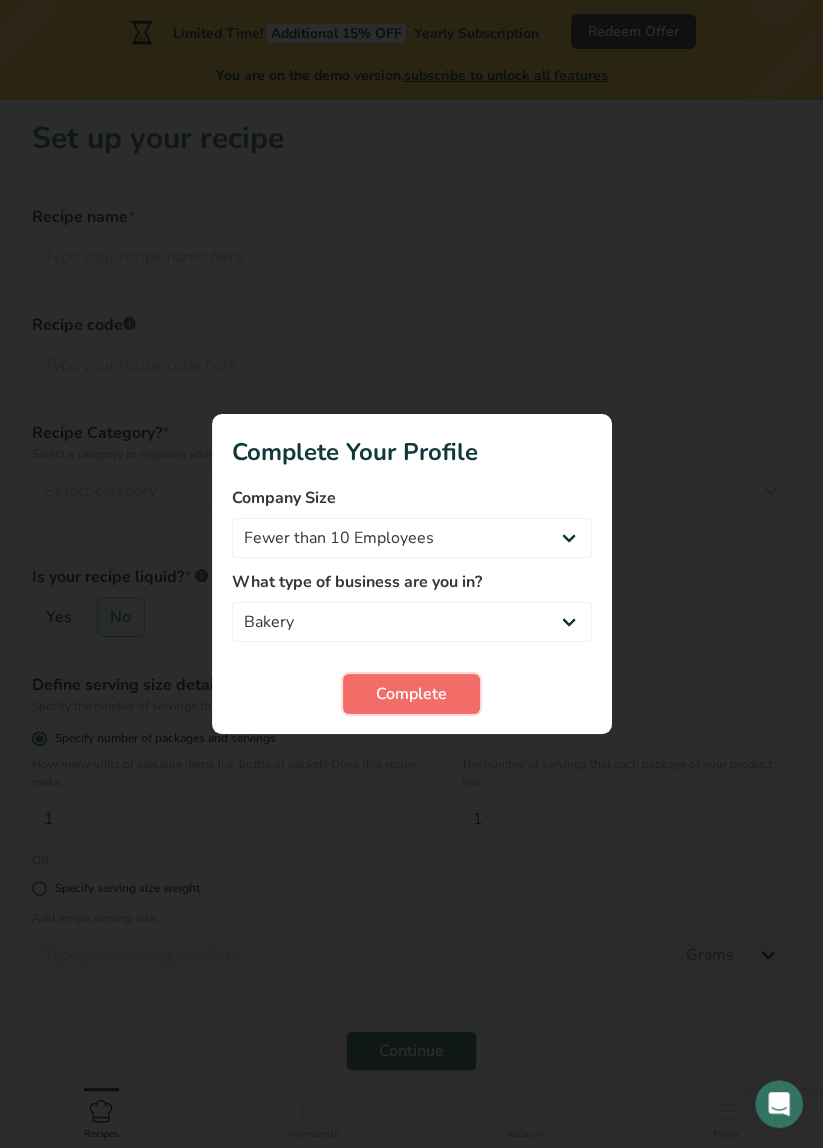 click on "Complete" at bounding box center [411, 694] 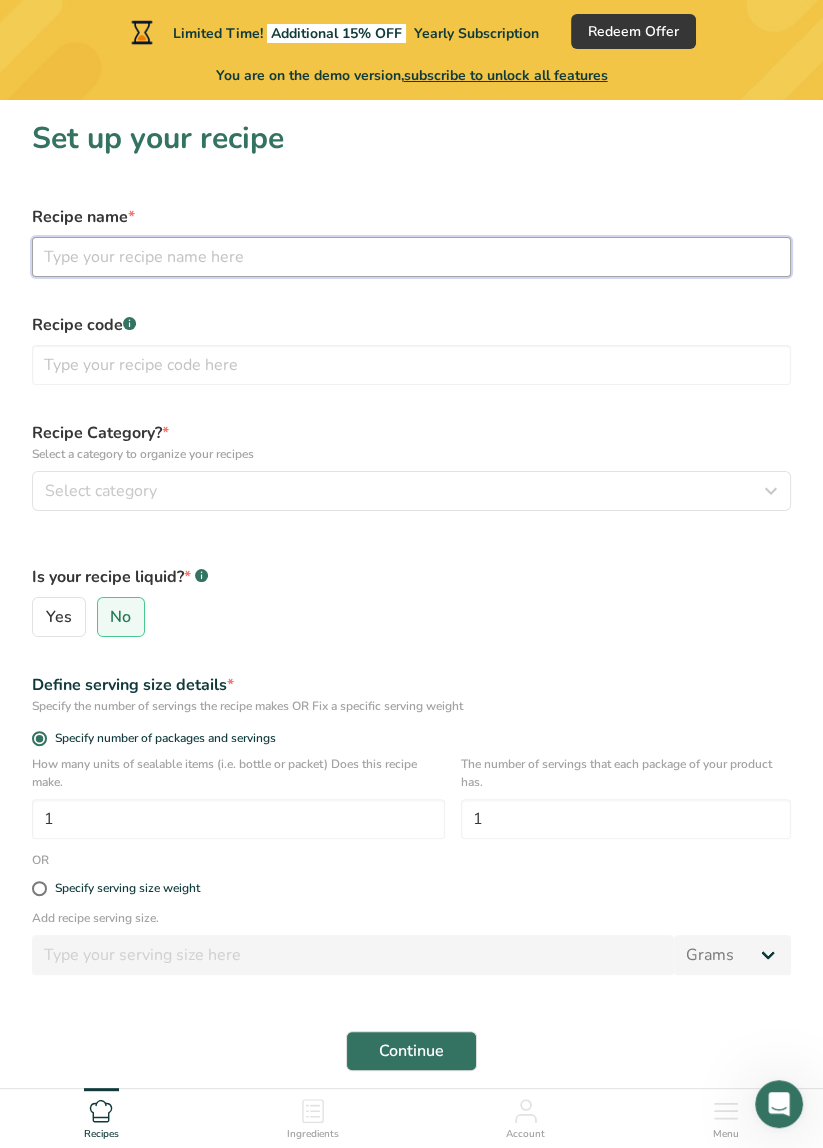 click at bounding box center (411, 257) 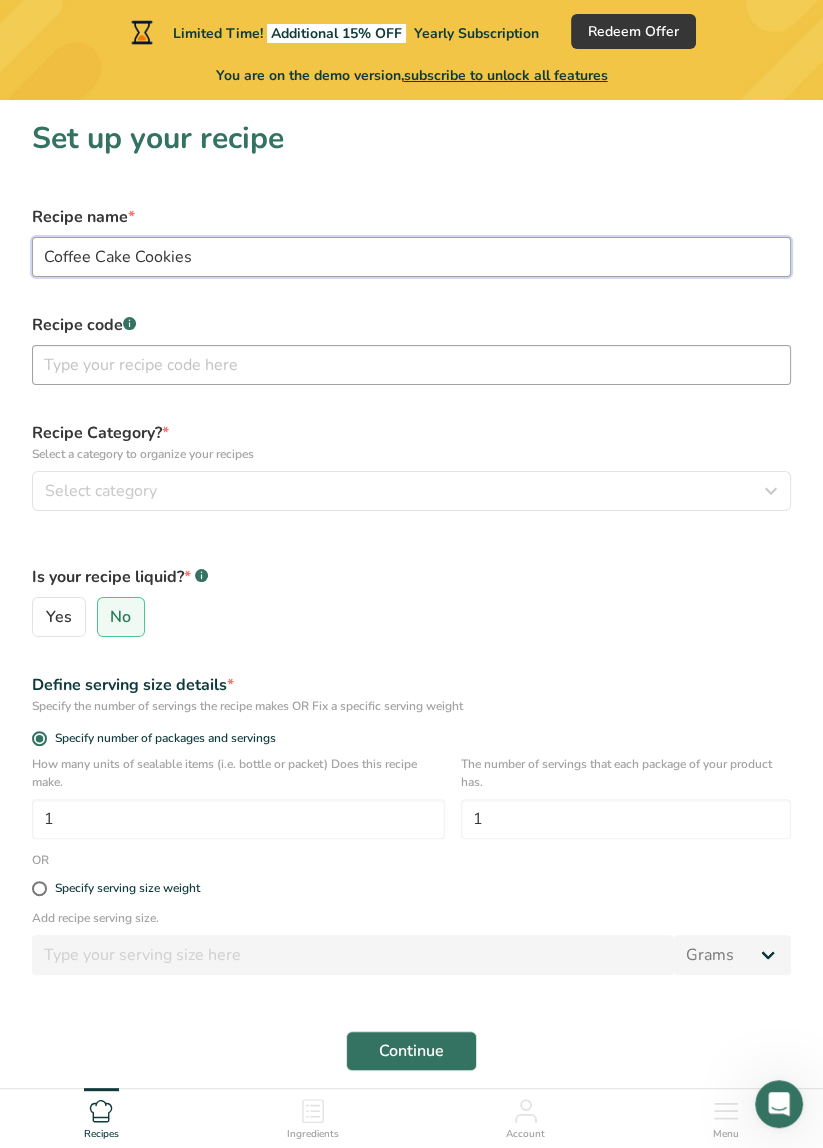 type on "Coffee Cake Cookies" 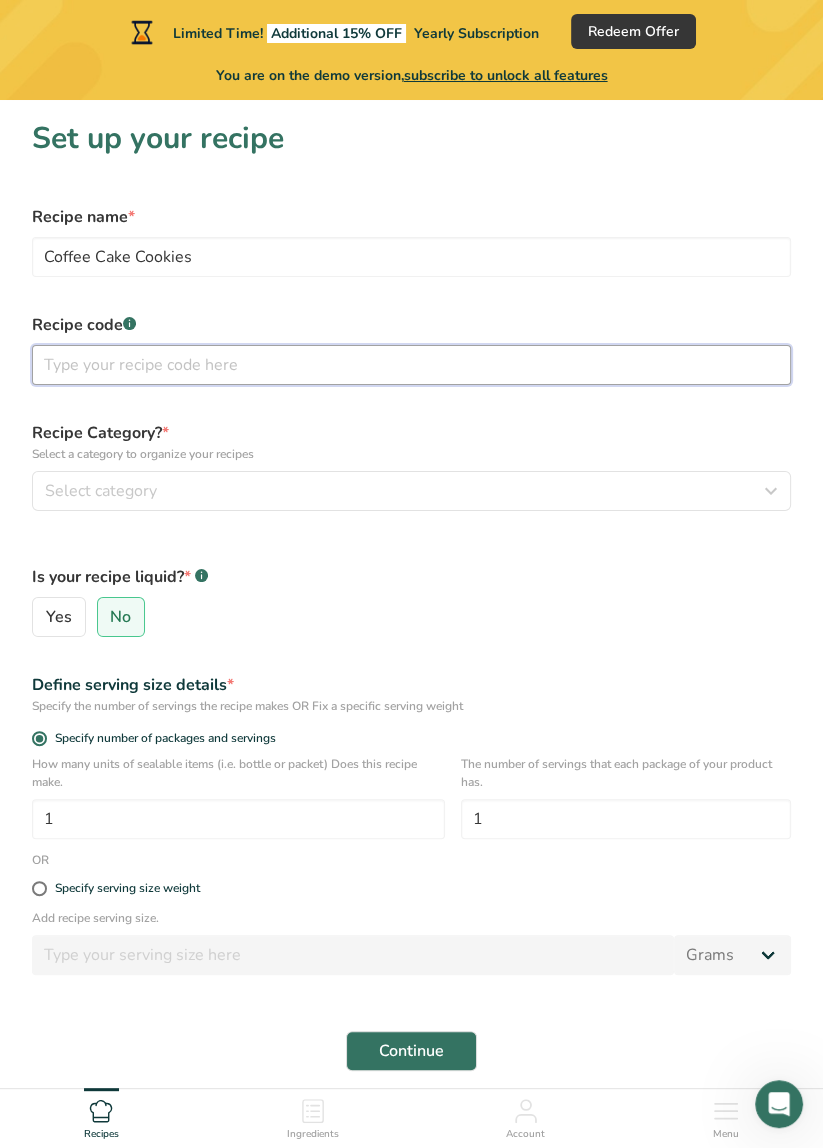 click at bounding box center [411, 365] 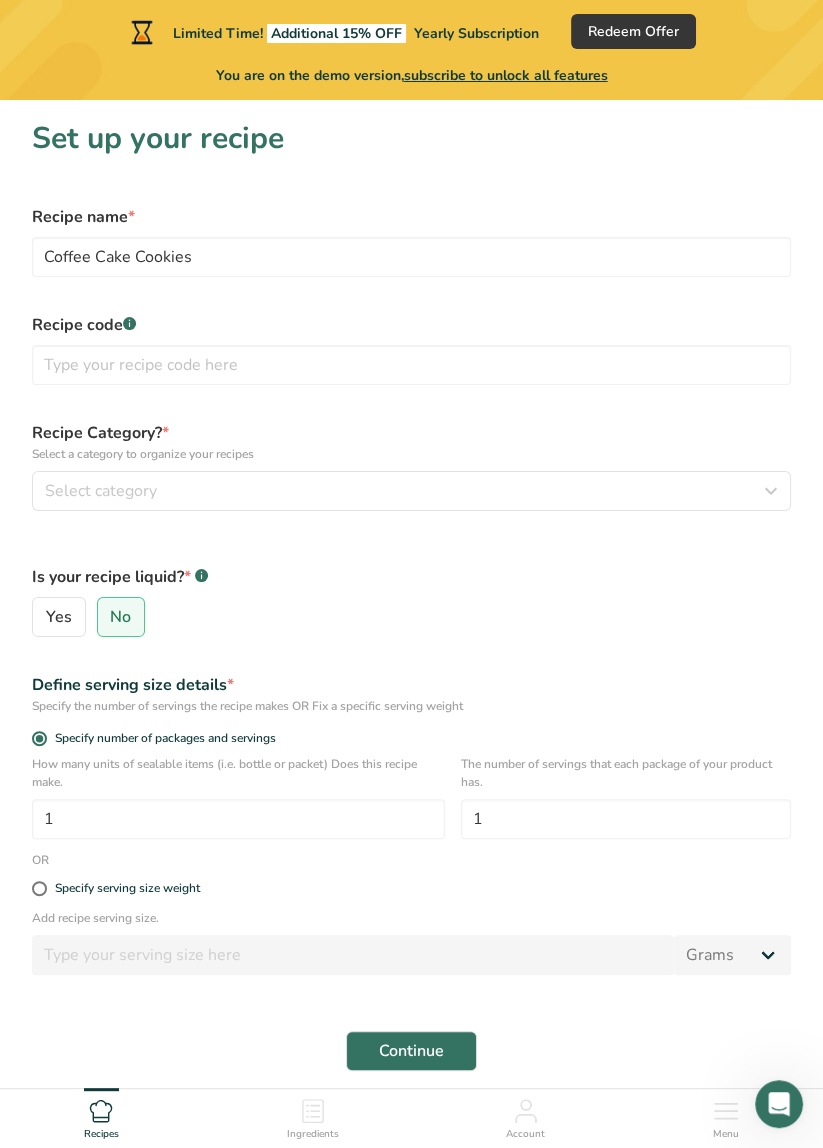 click 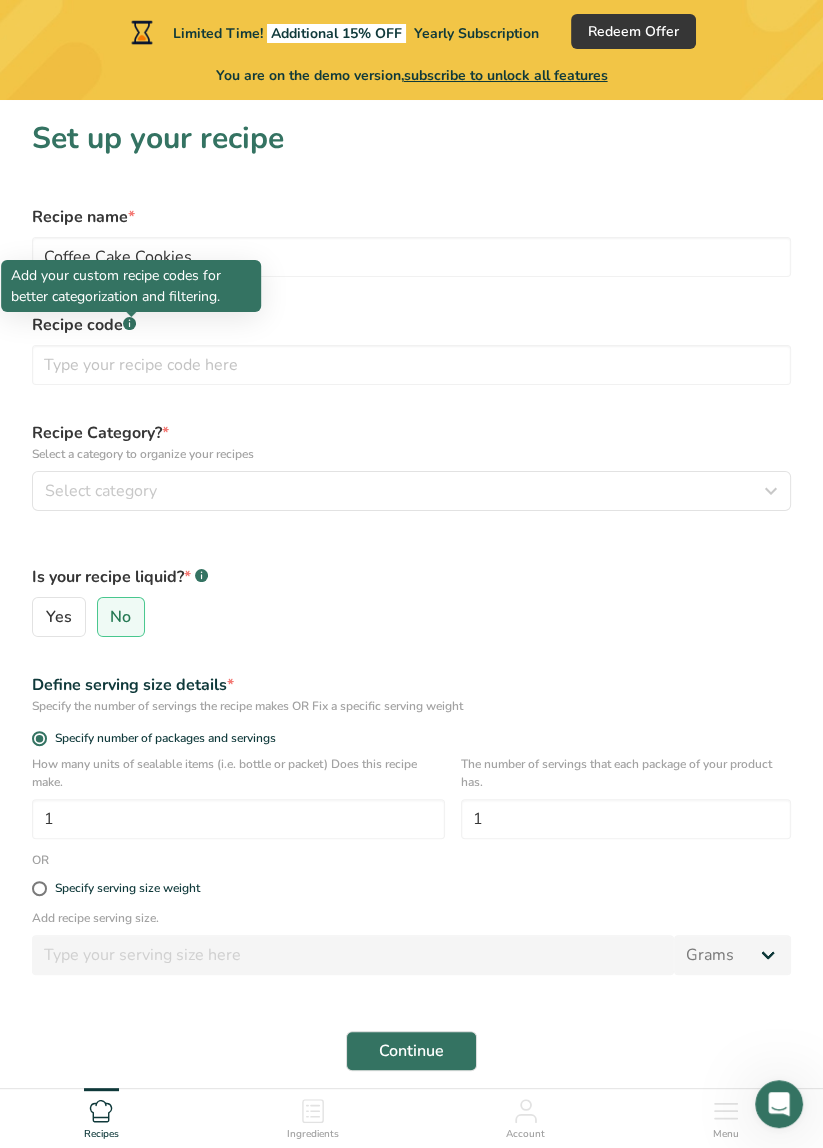 click on "Recipe name *   Coffee Cake Cookies
Recipe code
.a-a{fill:#347362;}.b-a{fill:#fff;}
Recipe Category? *
Select a category to organize your recipes
Select category
Standard Categories
Custom Categories
.a-a{fill:#347362;}.b-a{fill:#fff;}
Baked Goods
Beverages
Confectionery
Cooked Meals, Salads, & Sauces
Dairy
Snacks
Add New Category
Is your recipe liquid? *   .a-a{fill:#347362;}.b-a{fill:#fff;}           Yes   No
Define serving size details *
Specify the number of servings the recipe makes OR Fix a specific serving weight
Specify number of packages and servings
1     1
OR
Grams" at bounding box center [411, 638] 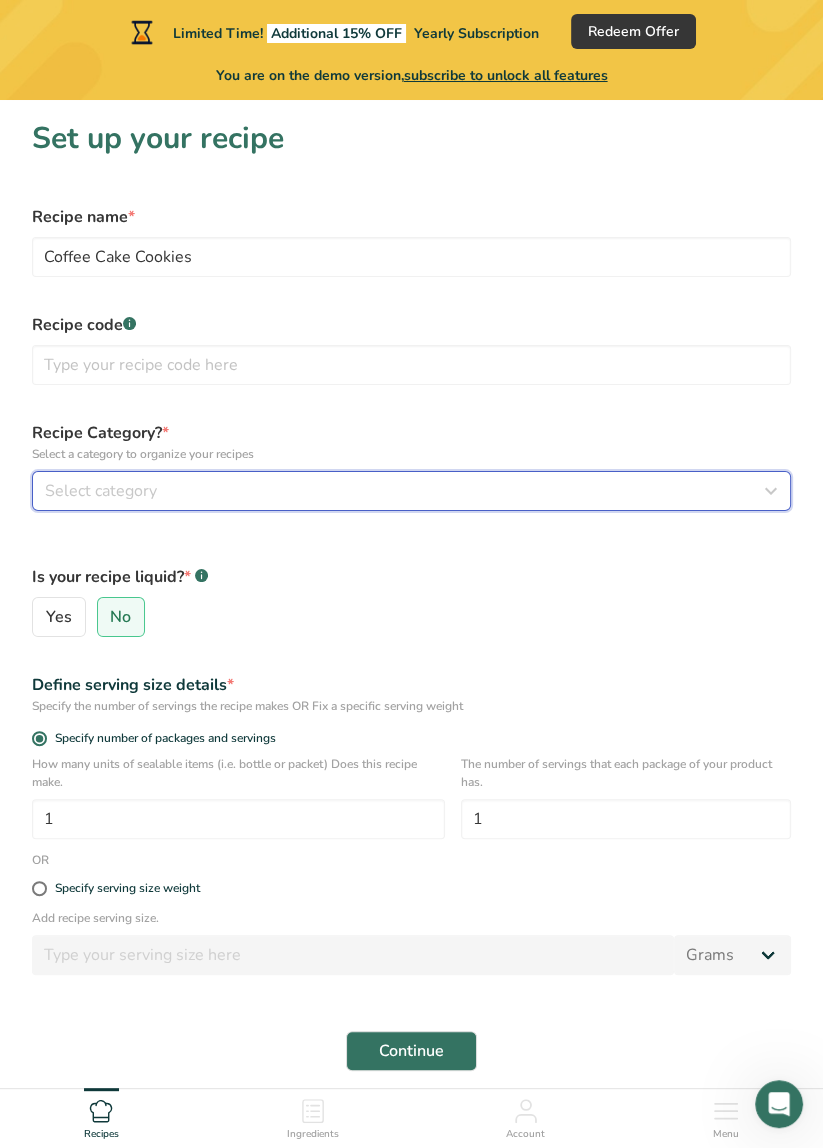 click on "Select category" at bounding box center (405, 491) 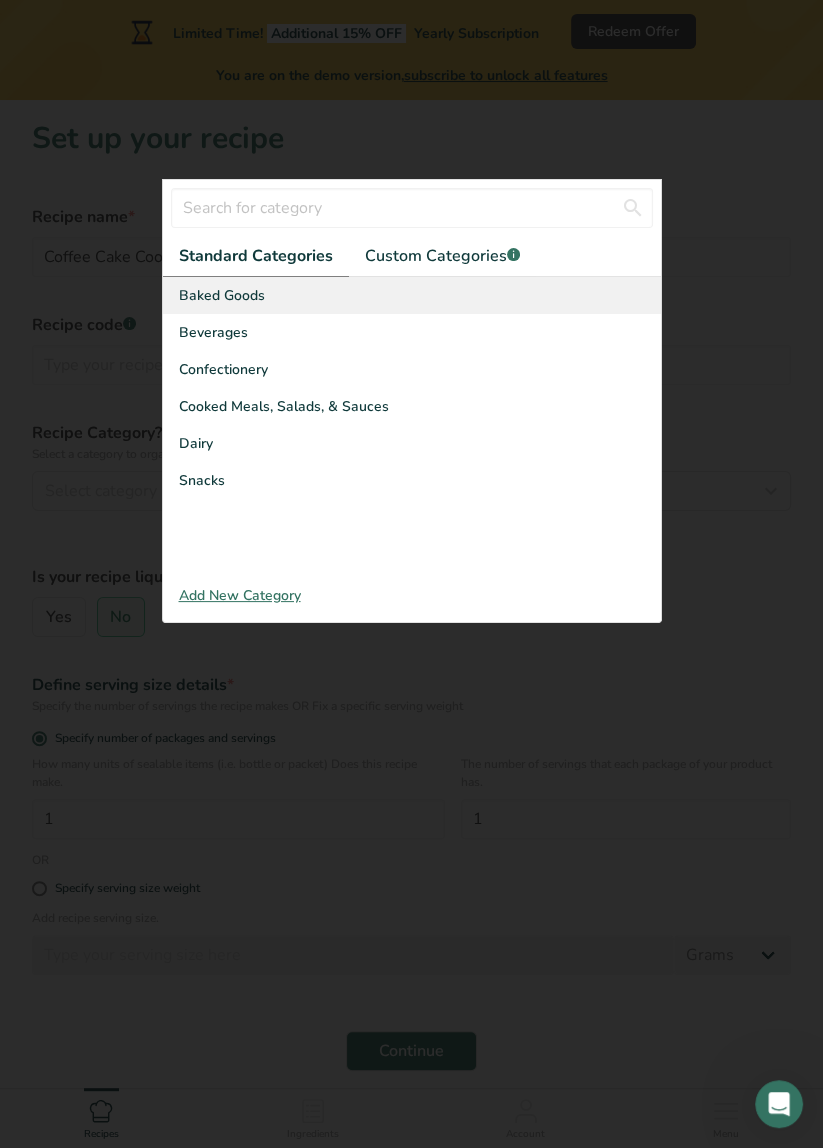 click on "Baked Goods" at bounding box center (412, 295) 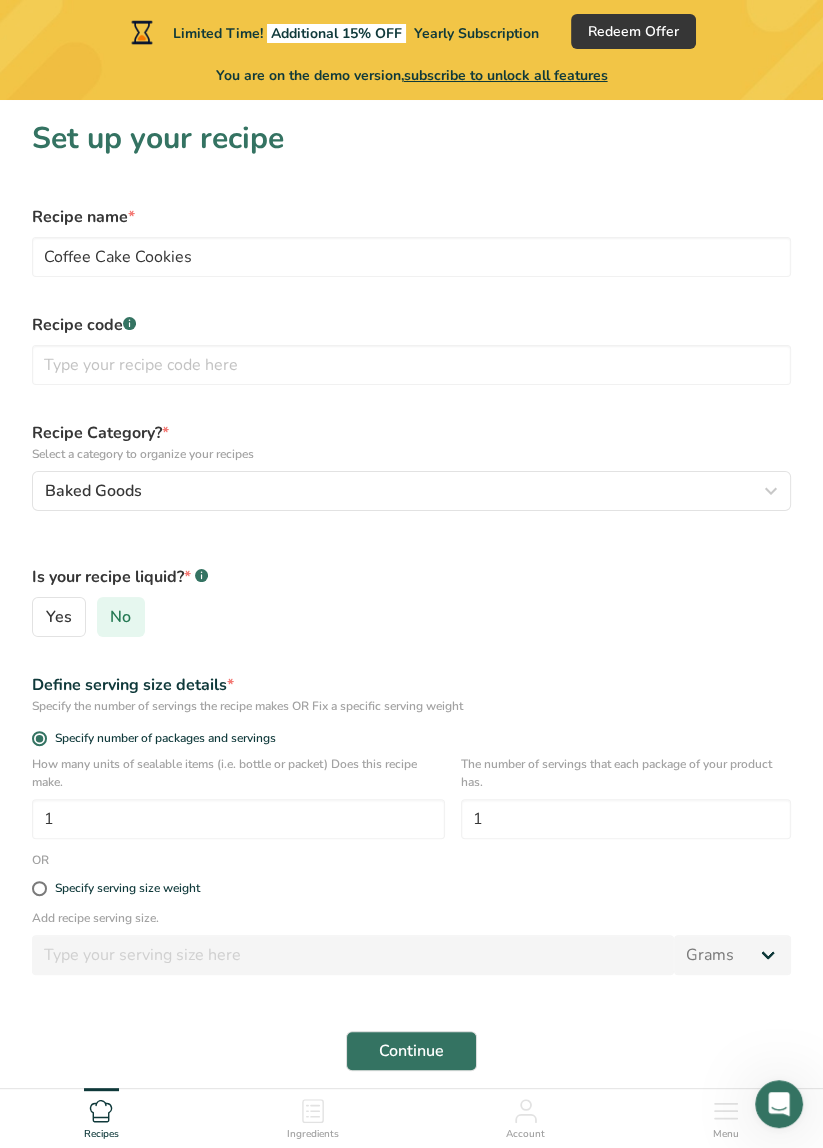 click on "No" at bounding box center [120, 617] 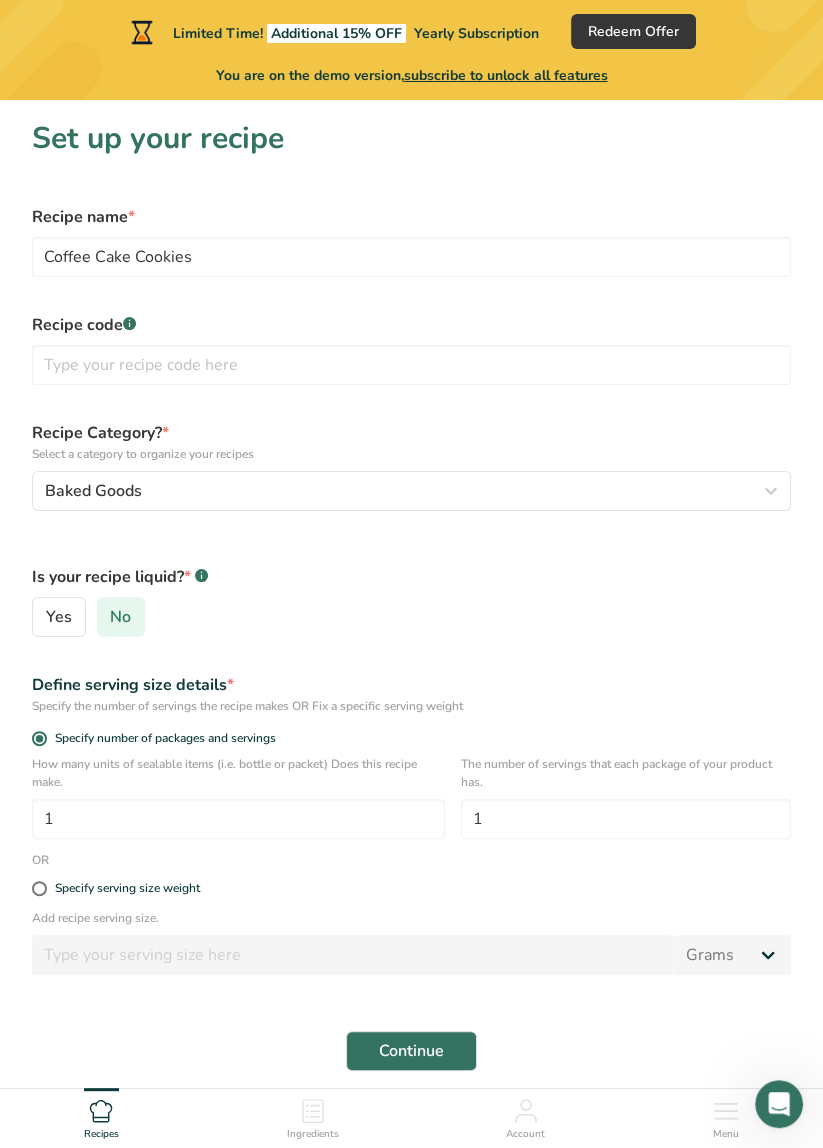 click on "No" at bounding box center [104, 617] 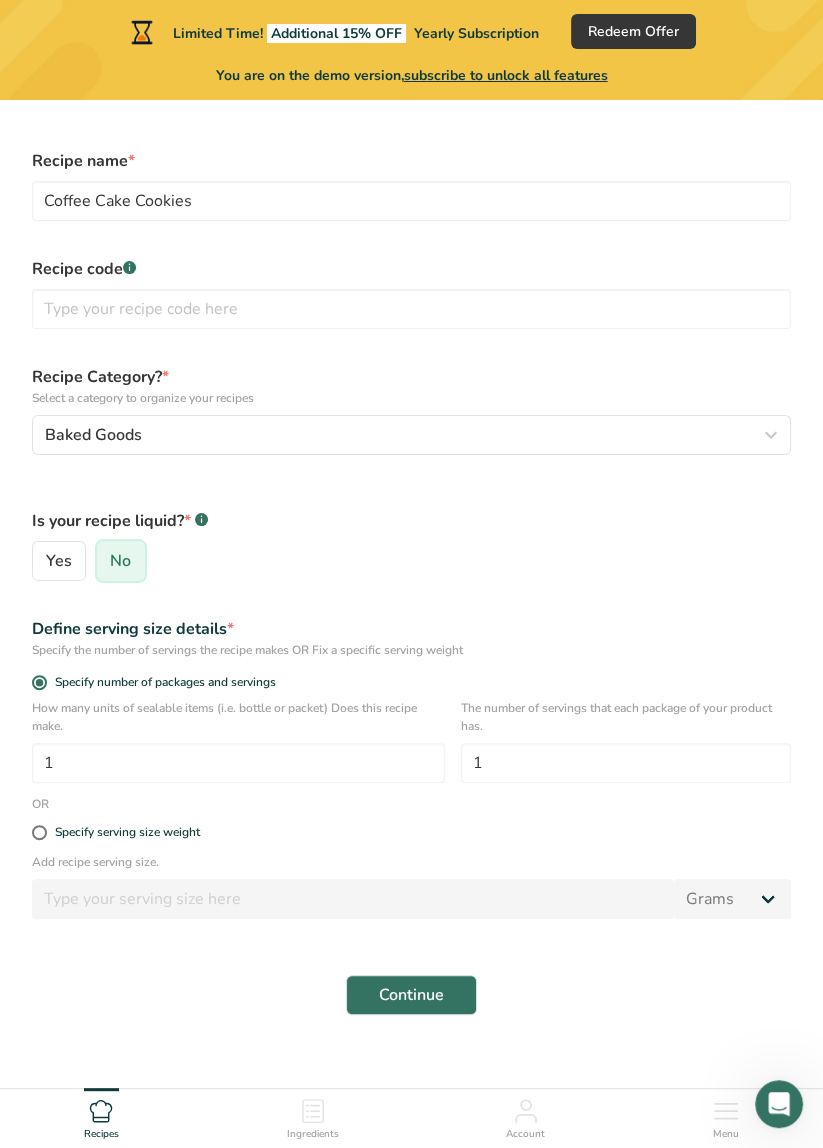 scroll, scrollTop: 60, scrollLeft: 0, axis: vertical 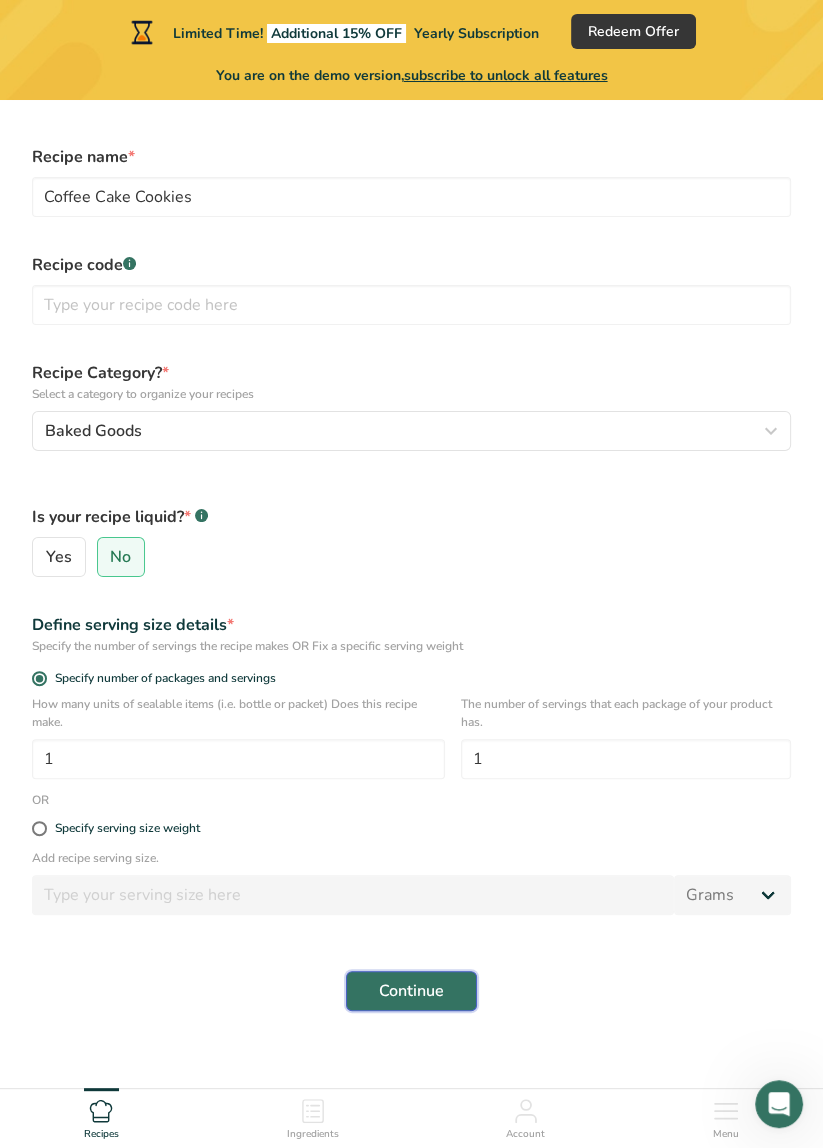 click on "Continue" at bounding box center [411, 991] 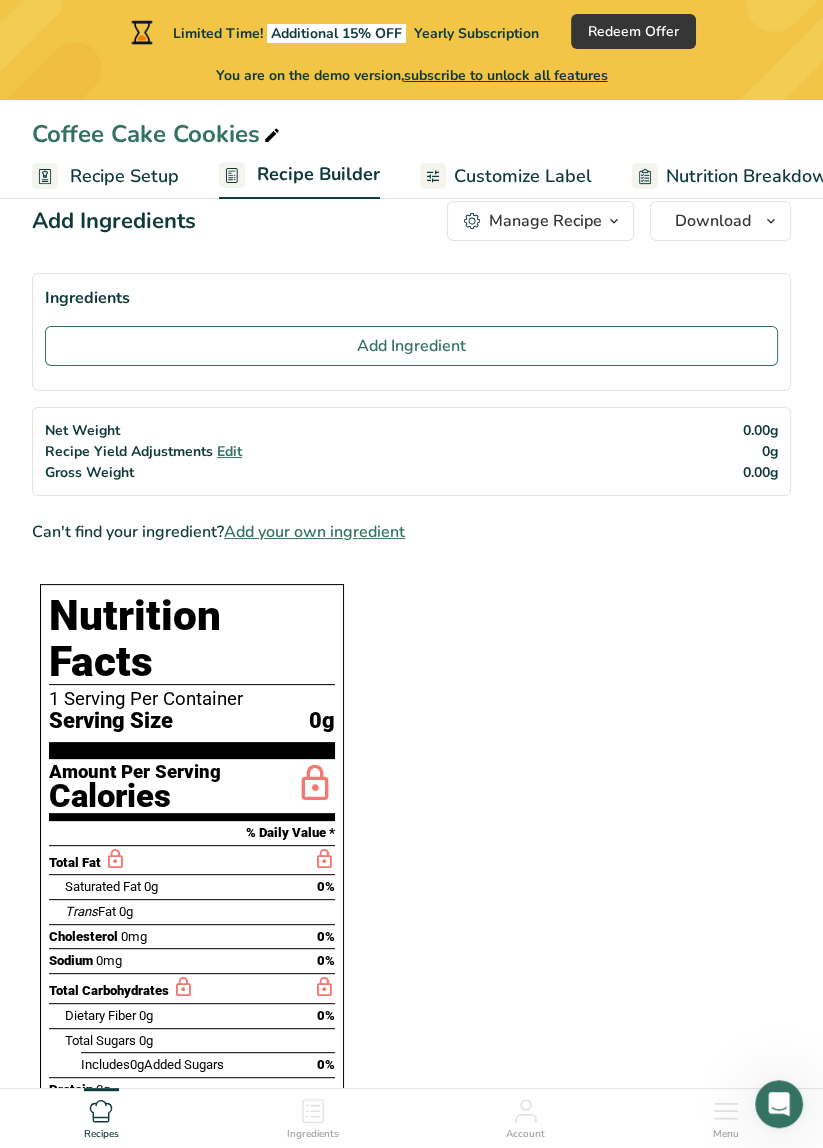 scroll, scrollTop: 0, scrollLeft: 0, axis: both 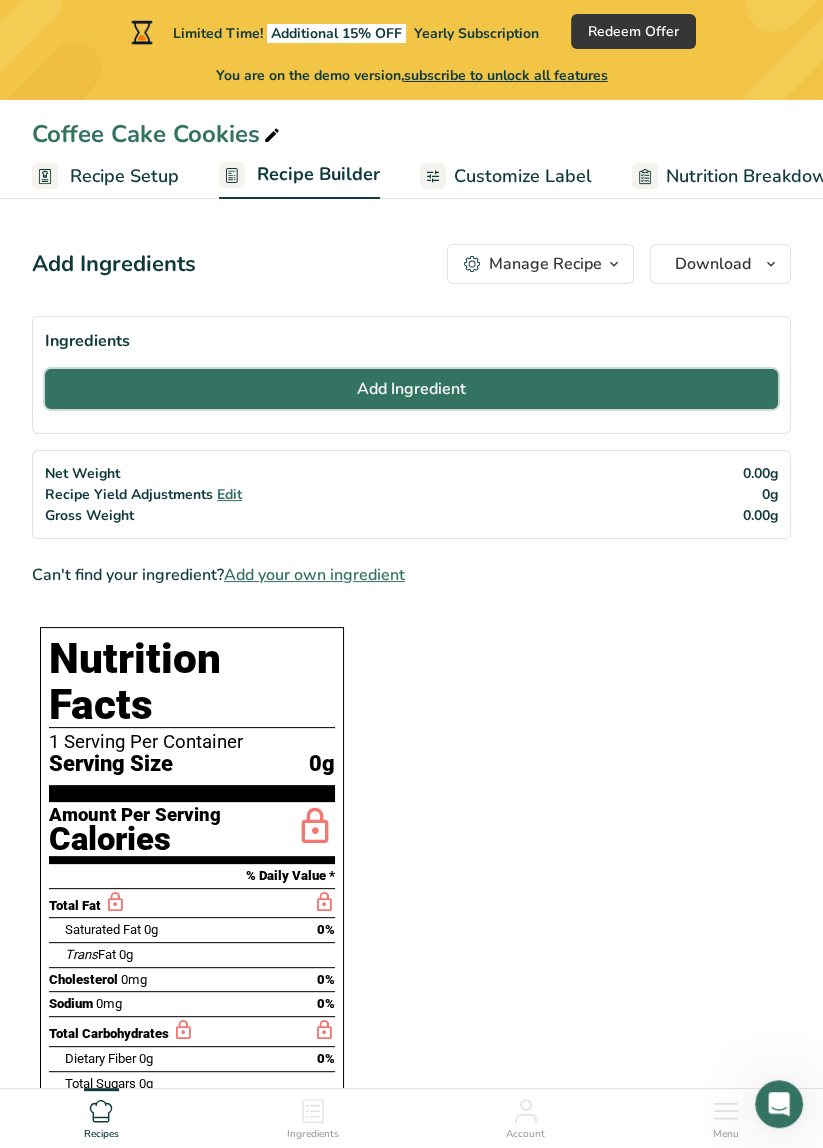 click on "Add Ingredient" at bounding box center [411, 389] 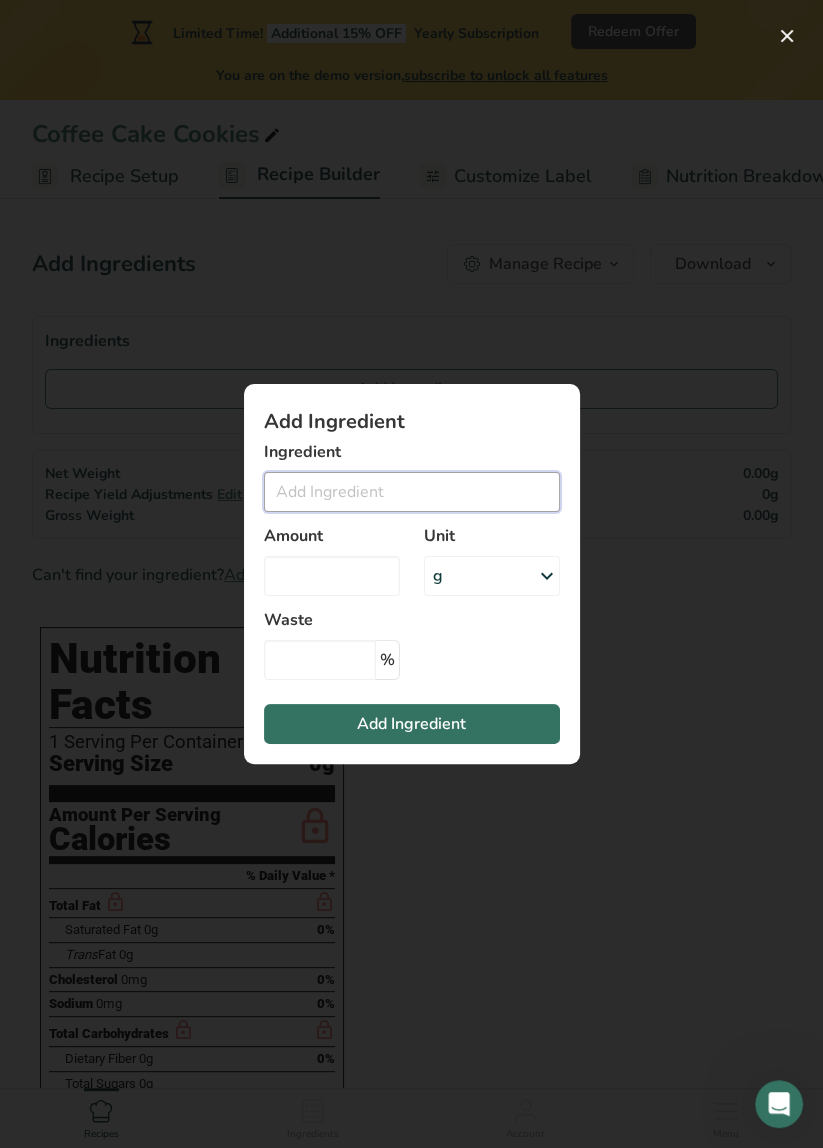 click at bounding box center (412, 492) 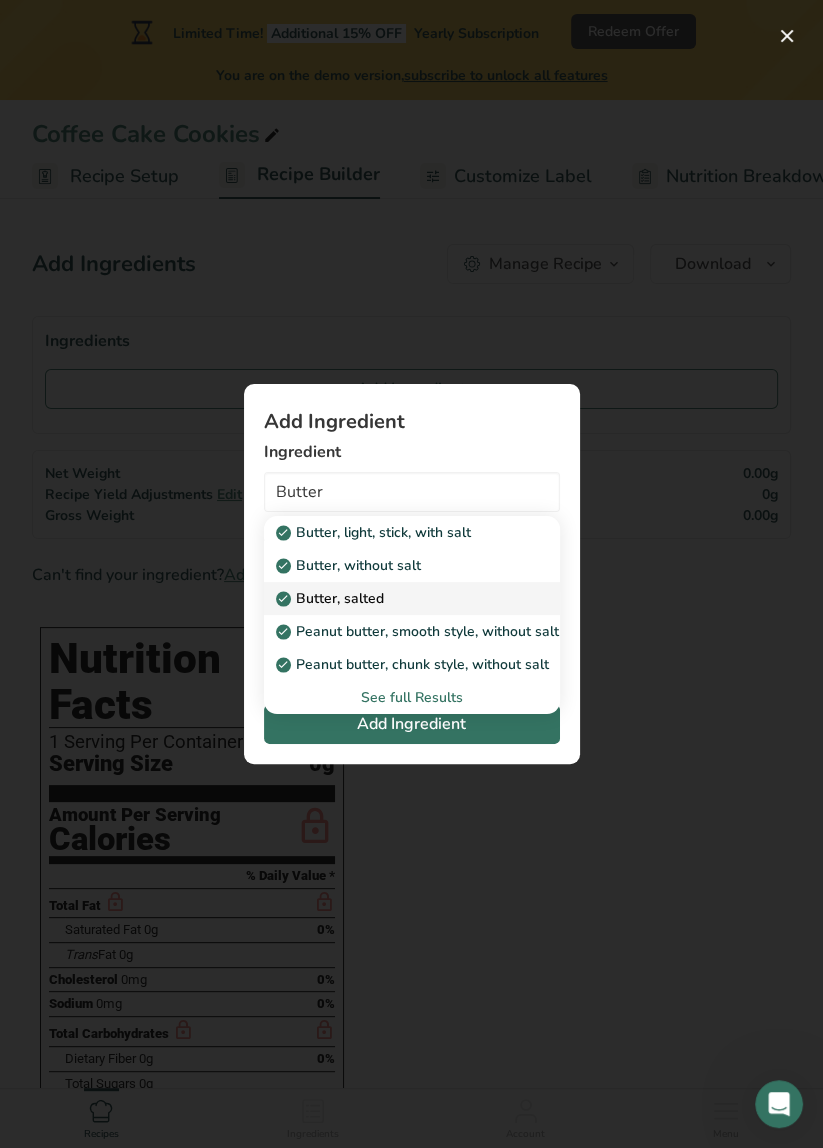 click on "Butter, salted" at bounding box center [396, 598] 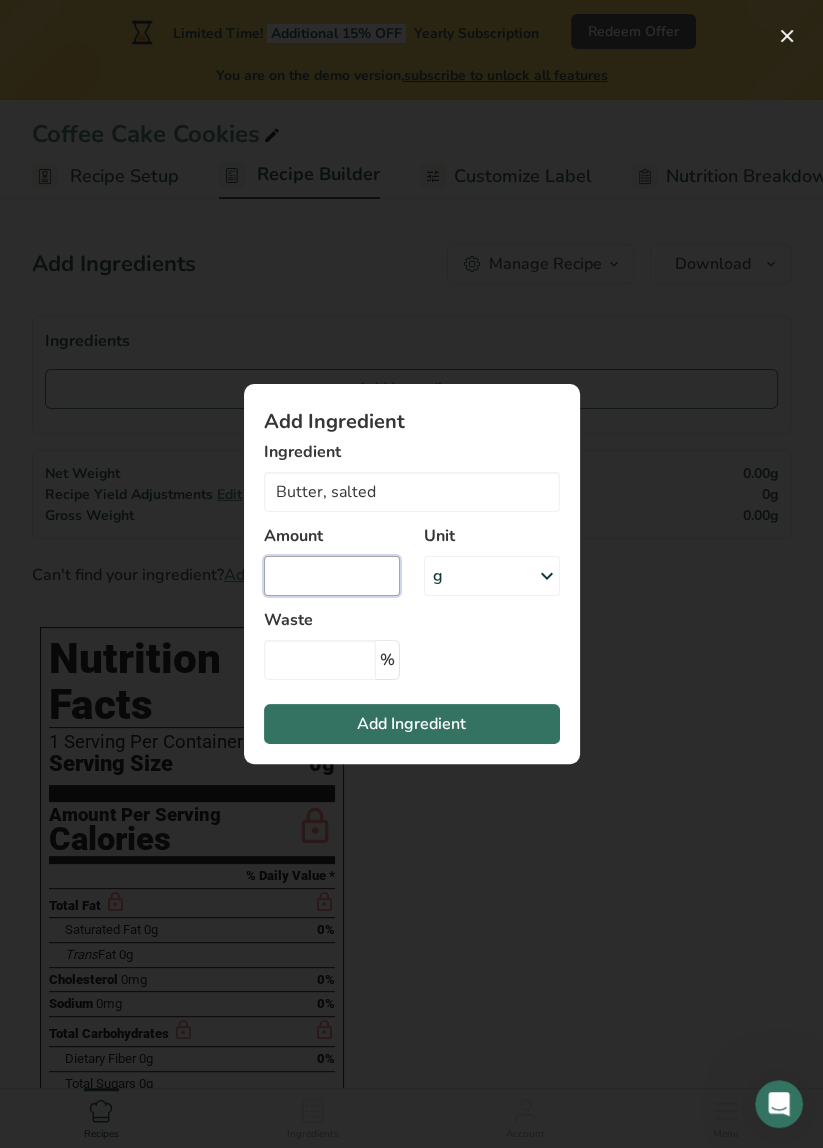 click at bounding box center [332, 576] 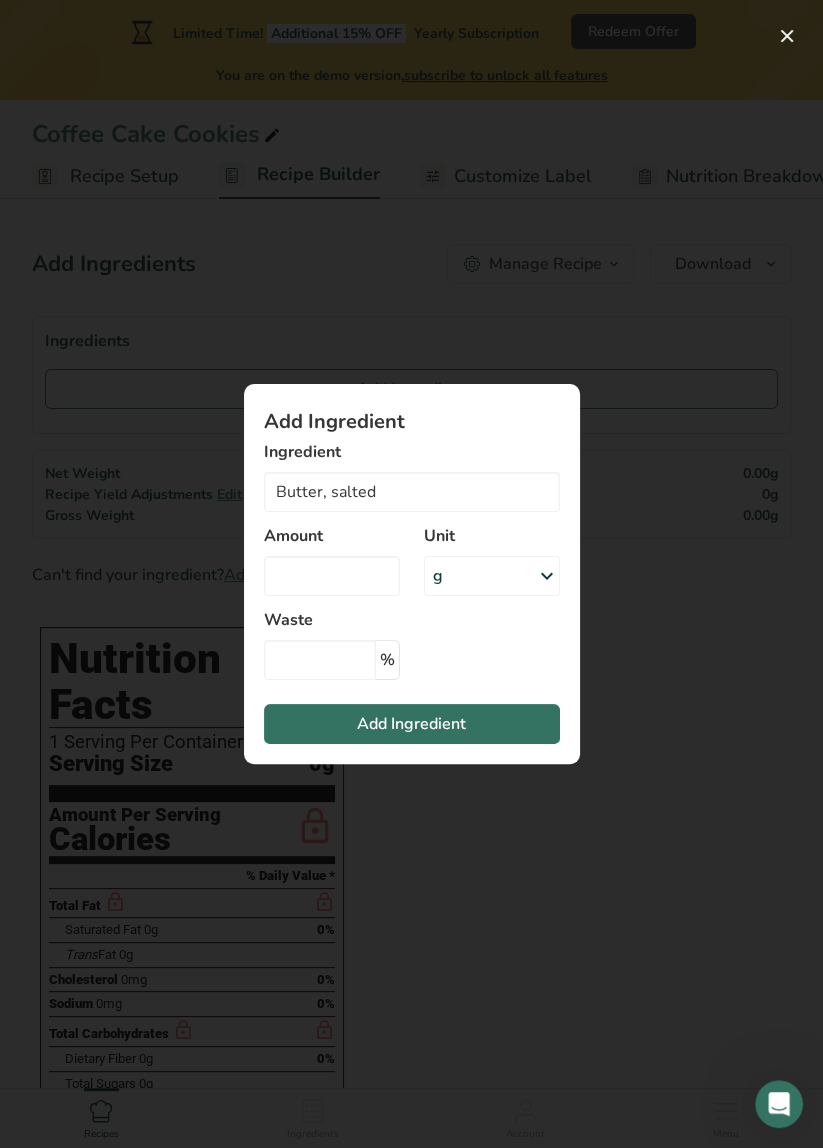 click on "g" at bounding box center (492, 576) 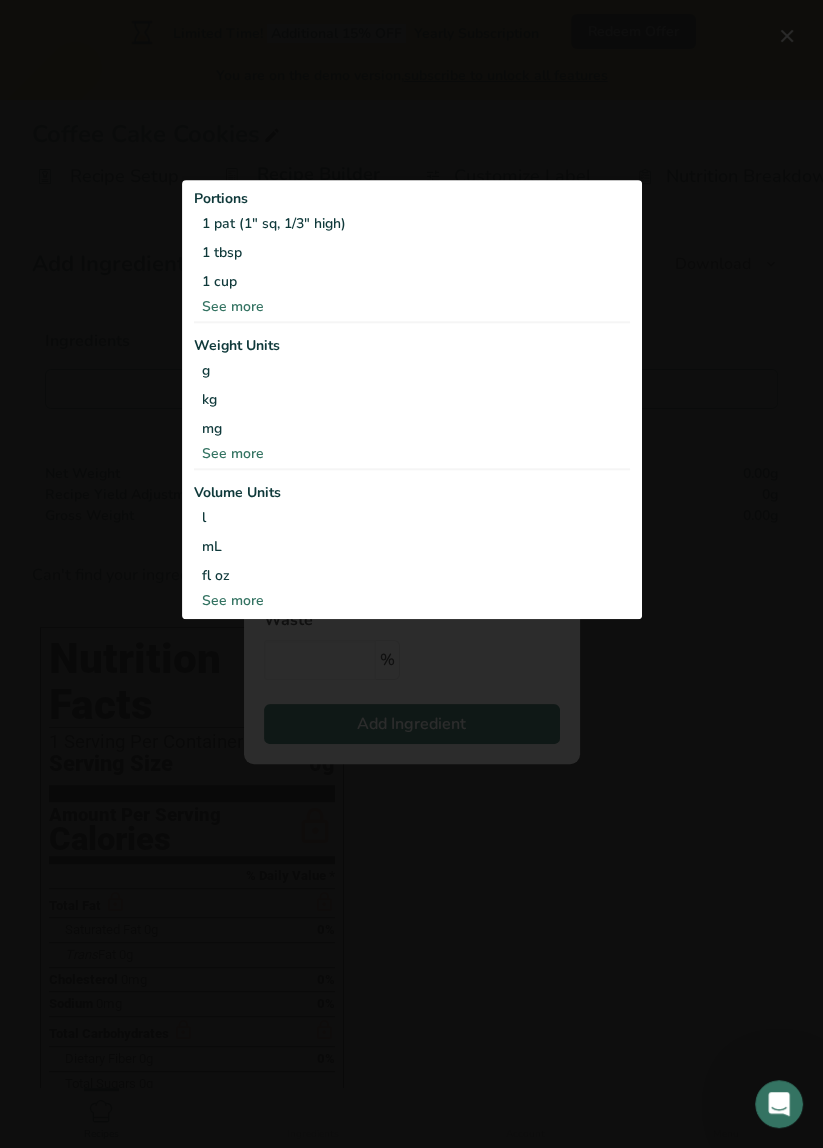 click on "See more" at bounding box center [412, 306] 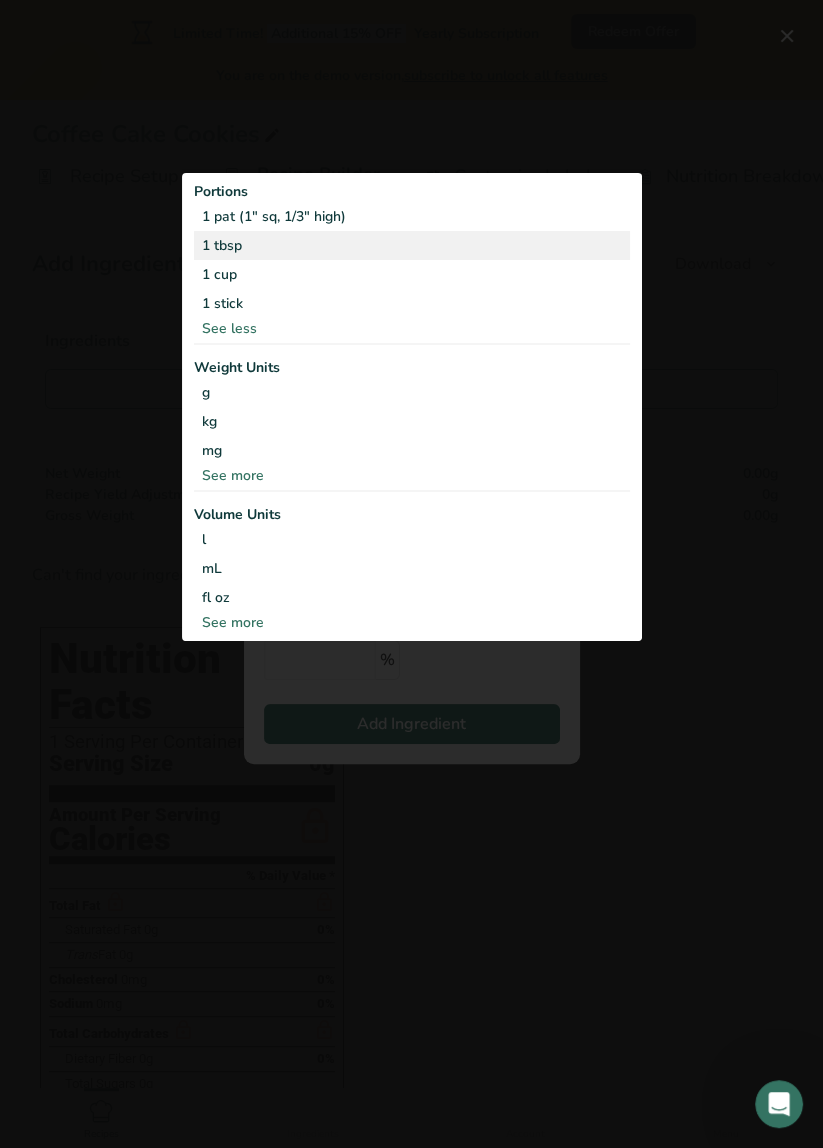 click on "1 tbsp" at bounding box center [412, 245] 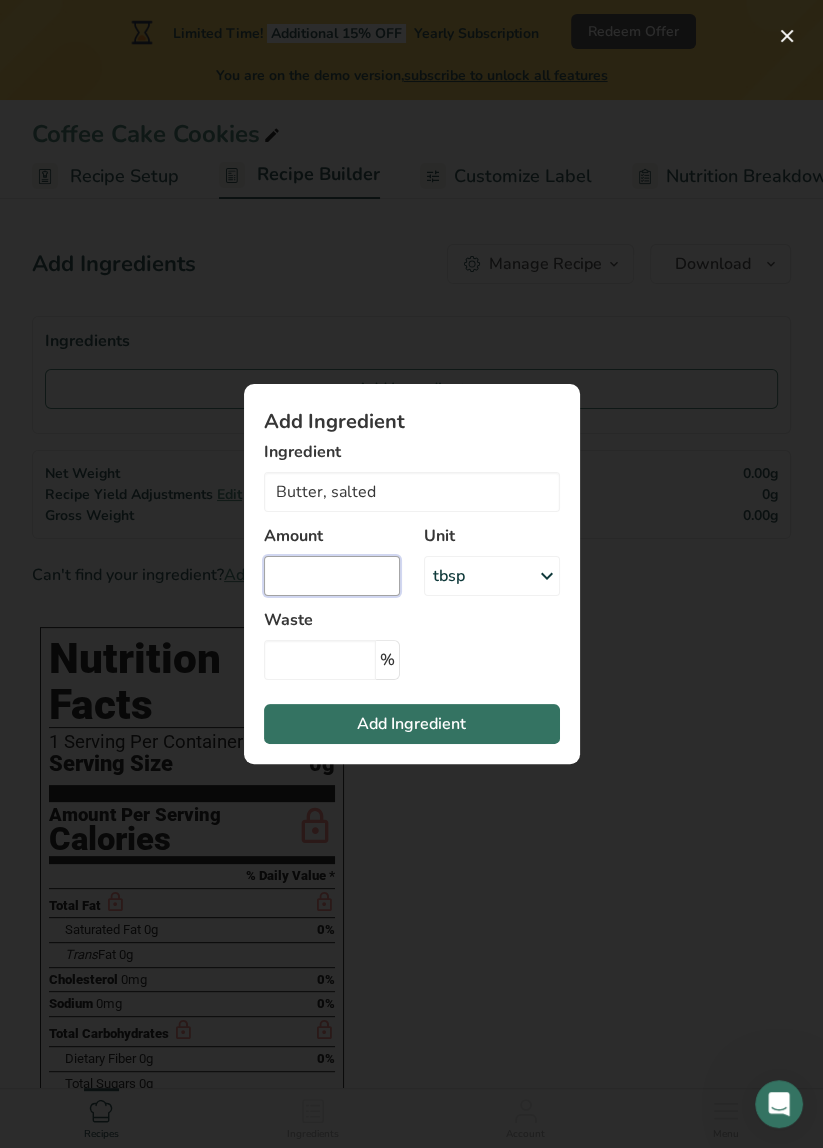 click at bounding box center (332, 576) 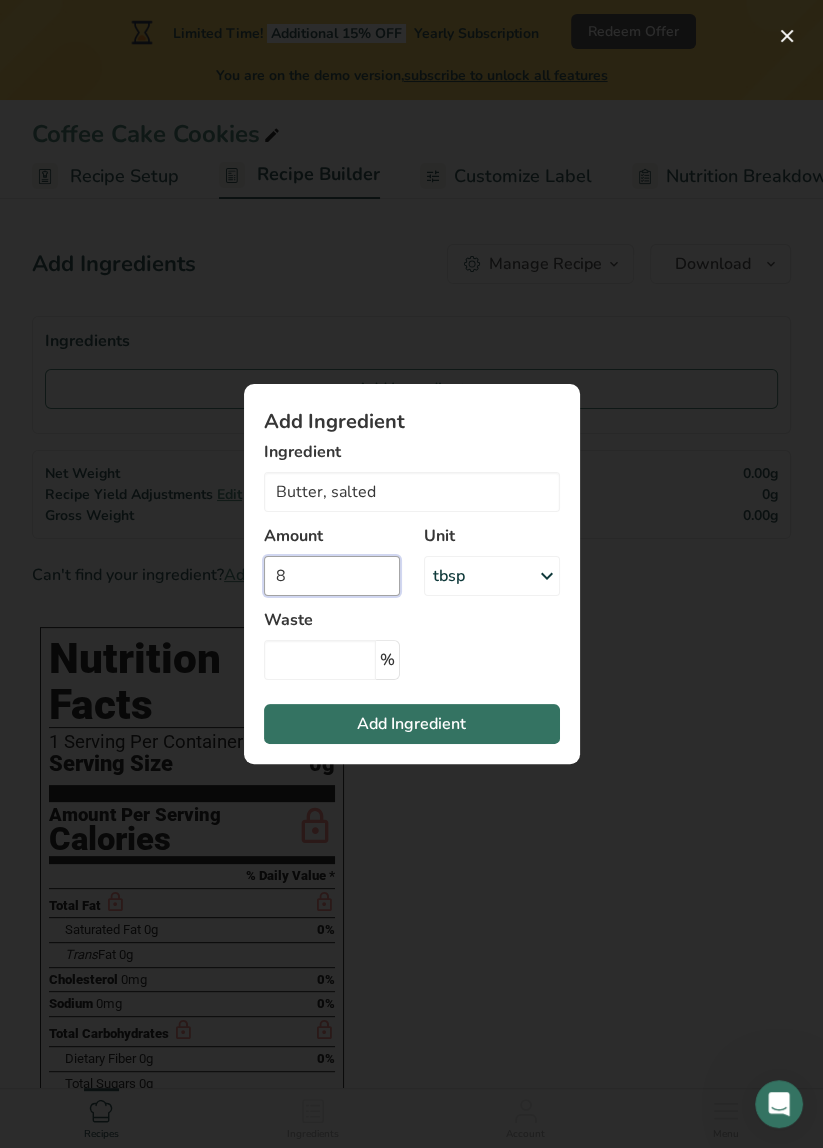 type on "8" 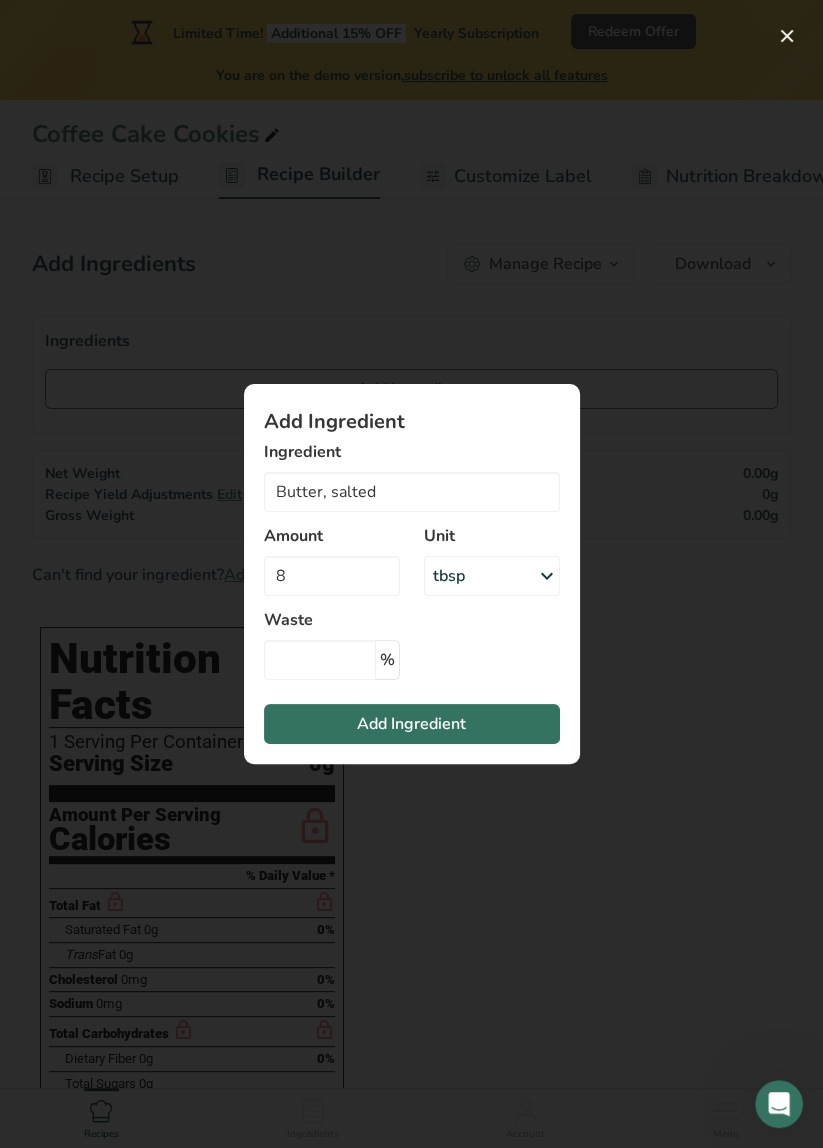 click on "Unit
tbsp
Portions
1 pat (1" sq, 1/3" high)
1 tbsp
1 cup
1 stick
See less
Weight Units
g
kg
mg
See more
Volume Units
l
Volume units require a density conversion. If you know your ingredient's density enter it below. Otherwise, click on "RIA" our AI Regulatory bot - she will be able to help you
lb/ft3
g/cm3
Confirm
mL
Volume units require a density conversion. If you know your ingredient's density enter it below. Otherwise, click on "RIA" our AI Regulatory bot - she will be able to help you
lb/ft3
g/cm3
Confirm" at bounding box center [492, 560] 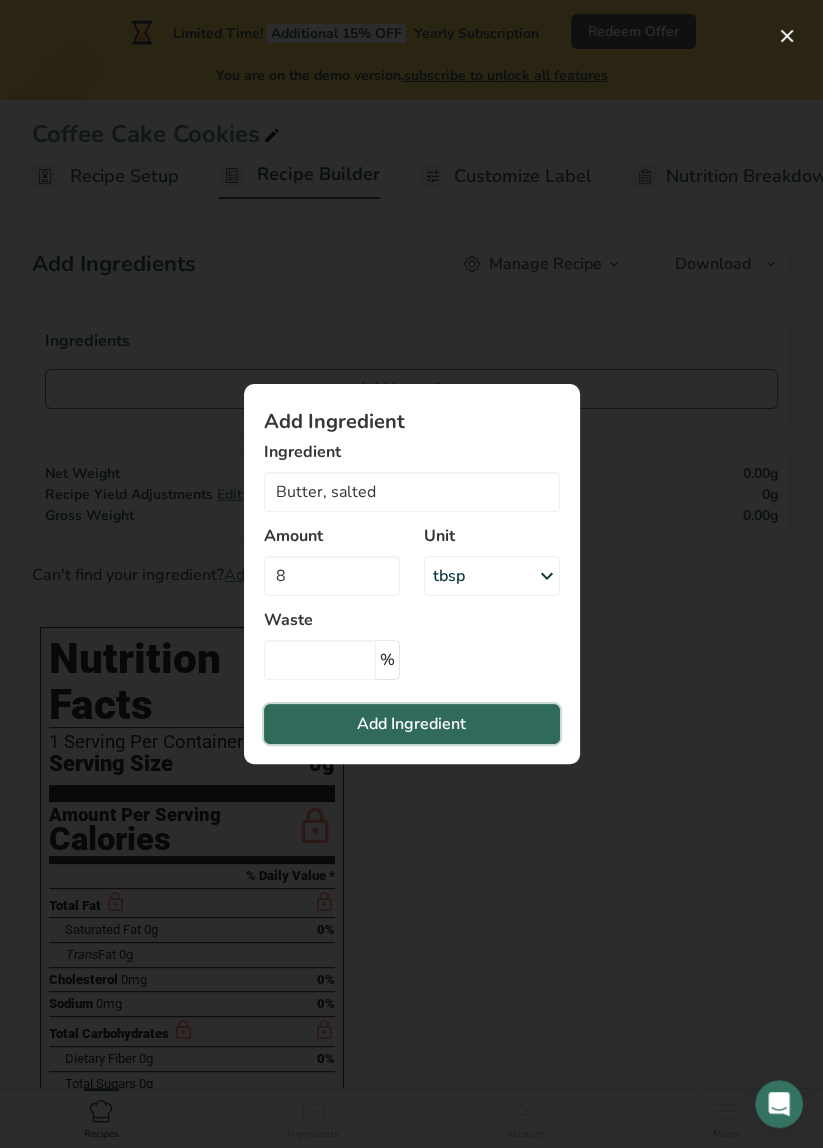 click on "Add Ingredient" at bounding box center [411, 724] 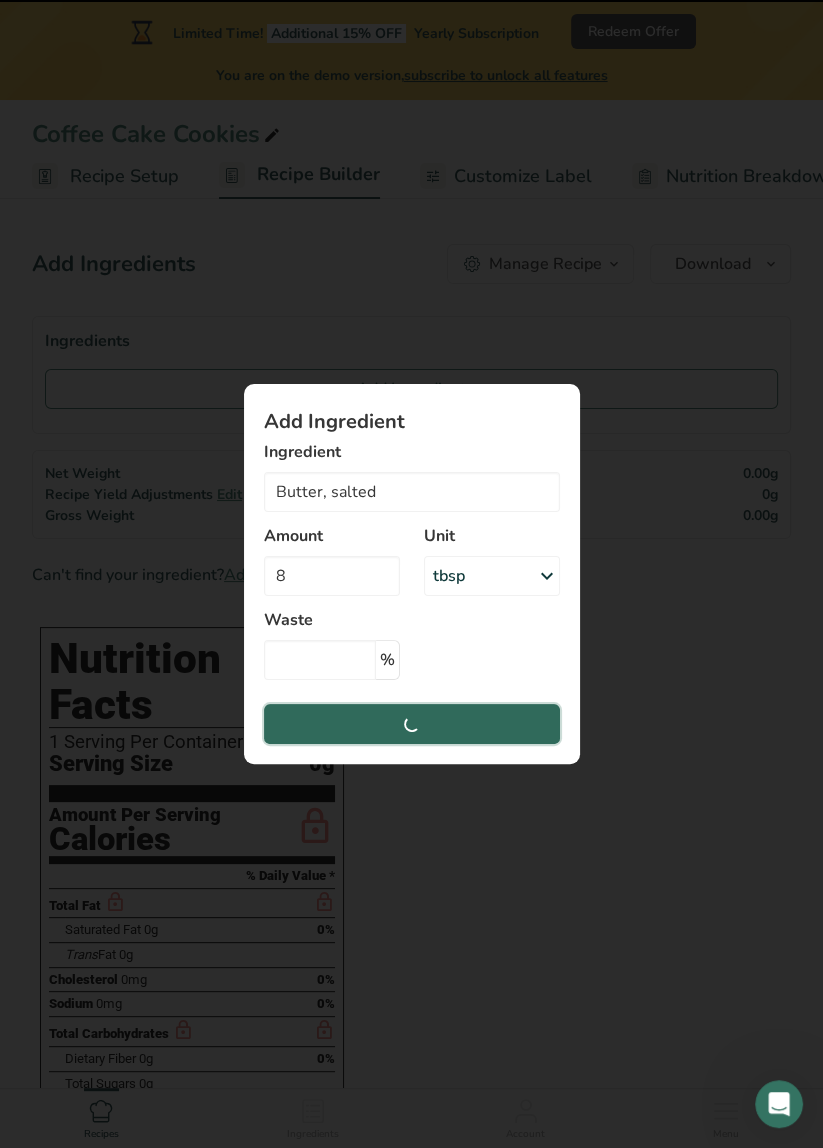 type 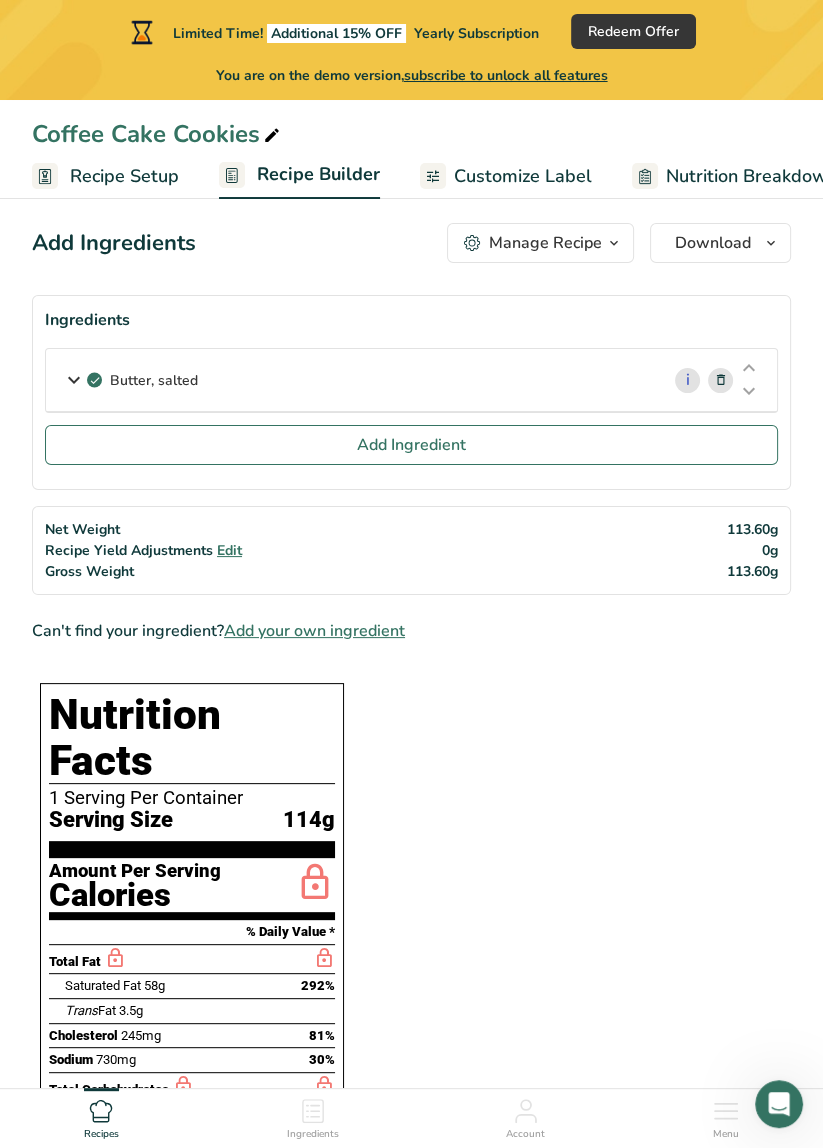 scroll, scrollTop: 0, scrollLeft: 0, axis: both 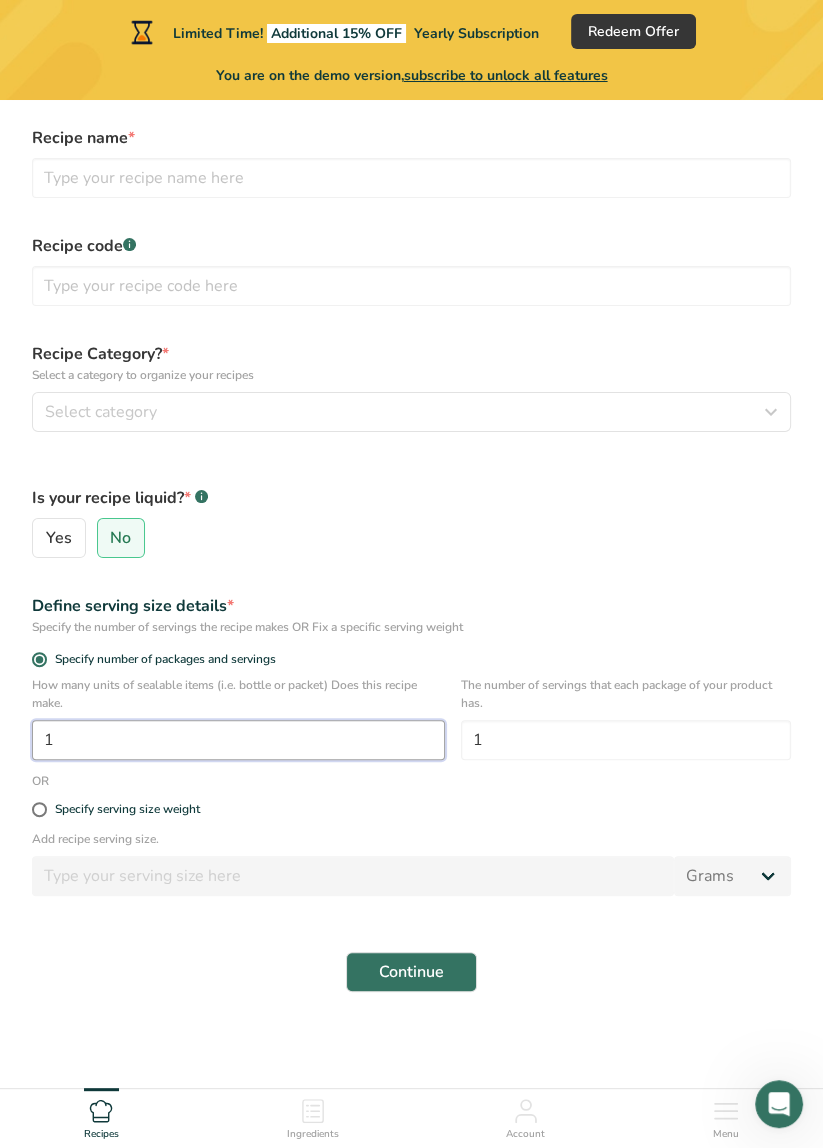 click on "1" at bounding box center [238, 740] 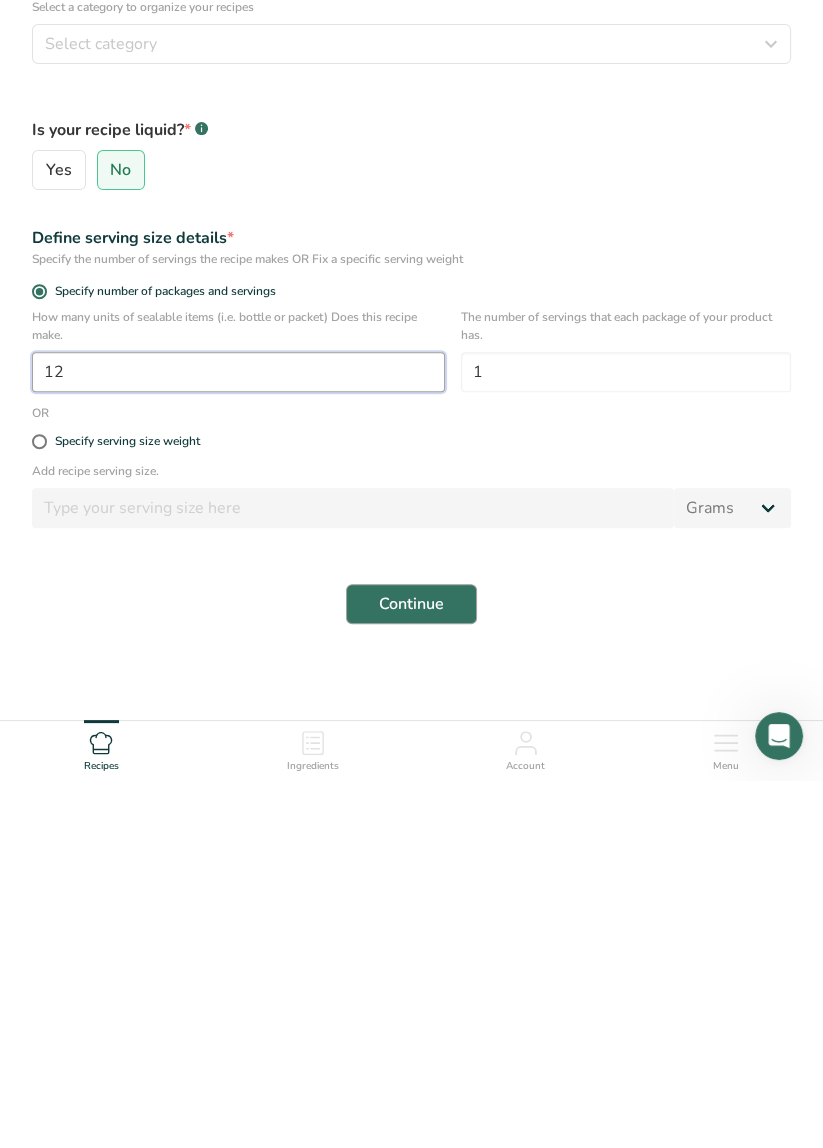 type on "12" 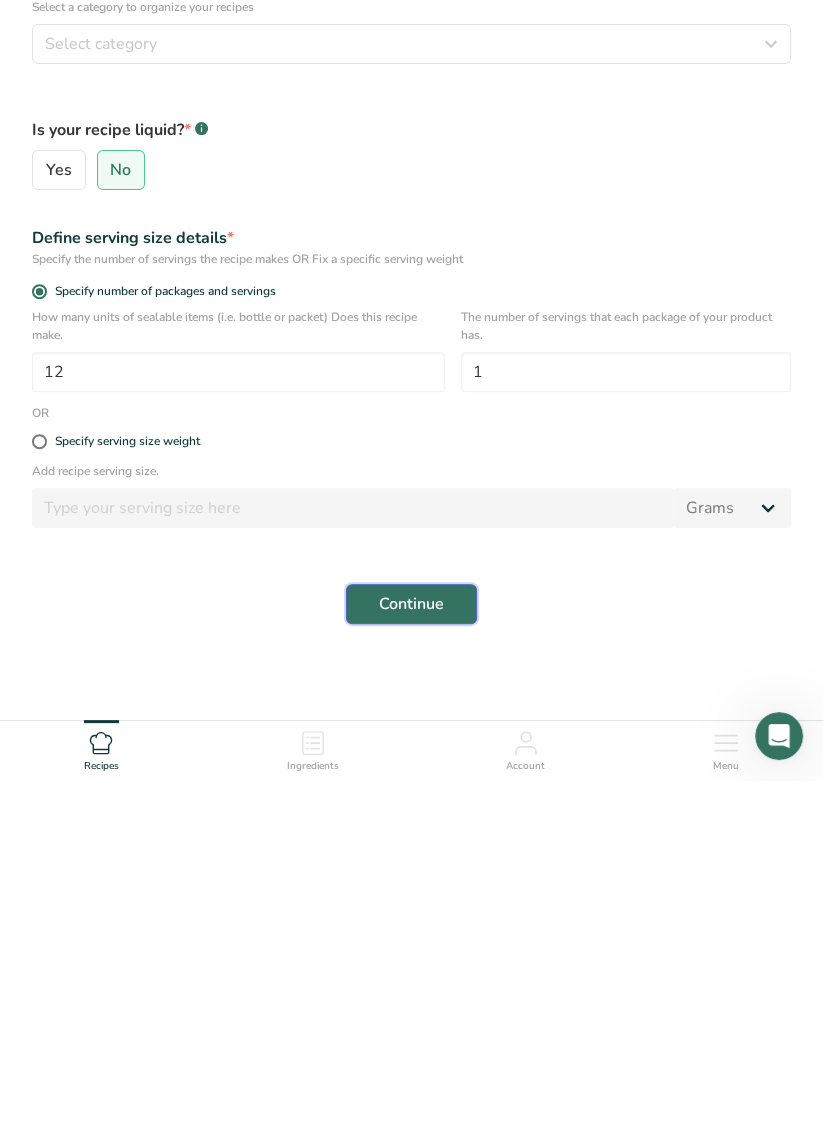 click on "Continue" at bounding box center (411, 972) 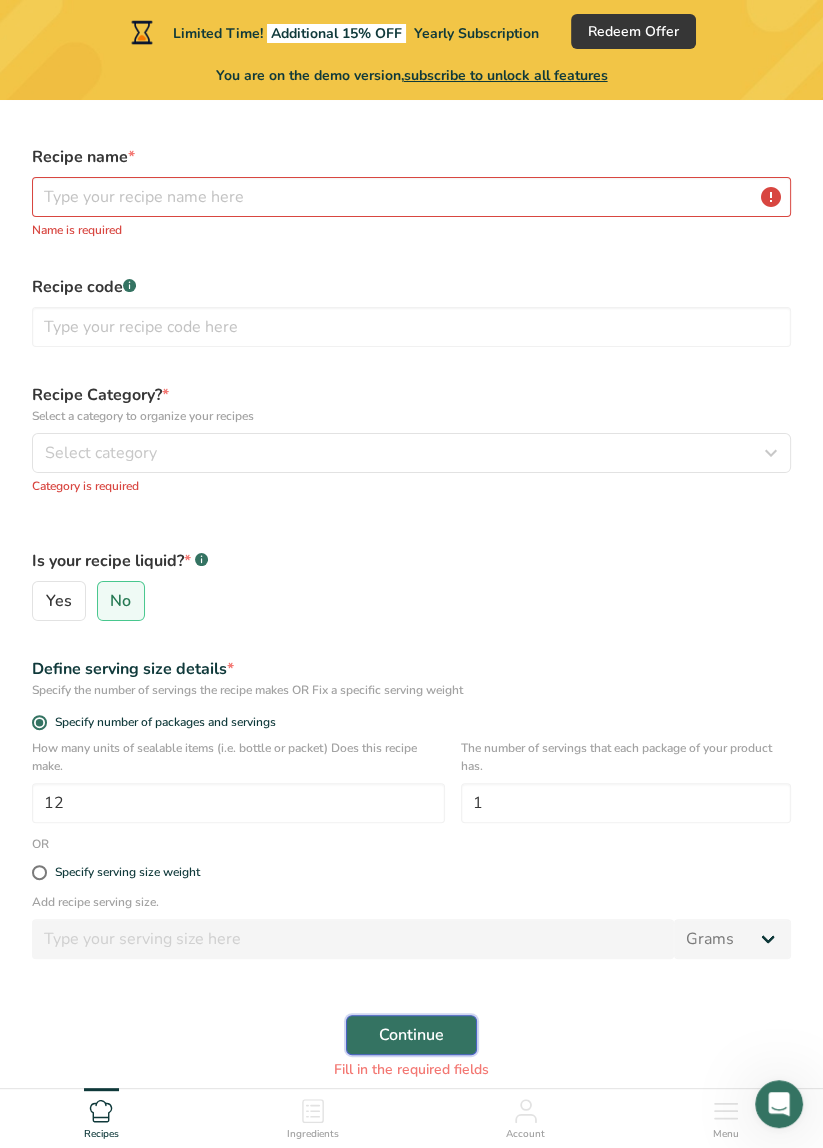 scroll, scrollTop: 0, scrollLeft: 0, axis: both 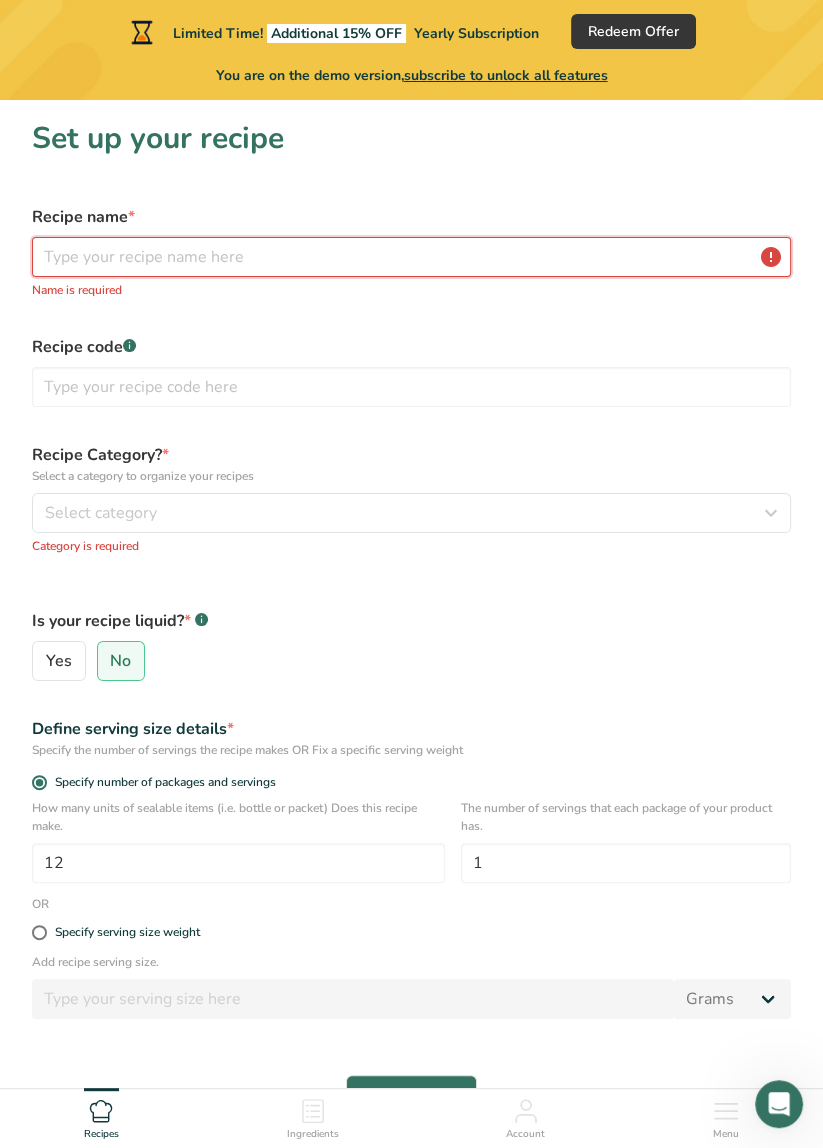 click at bounding box center (411, 257) 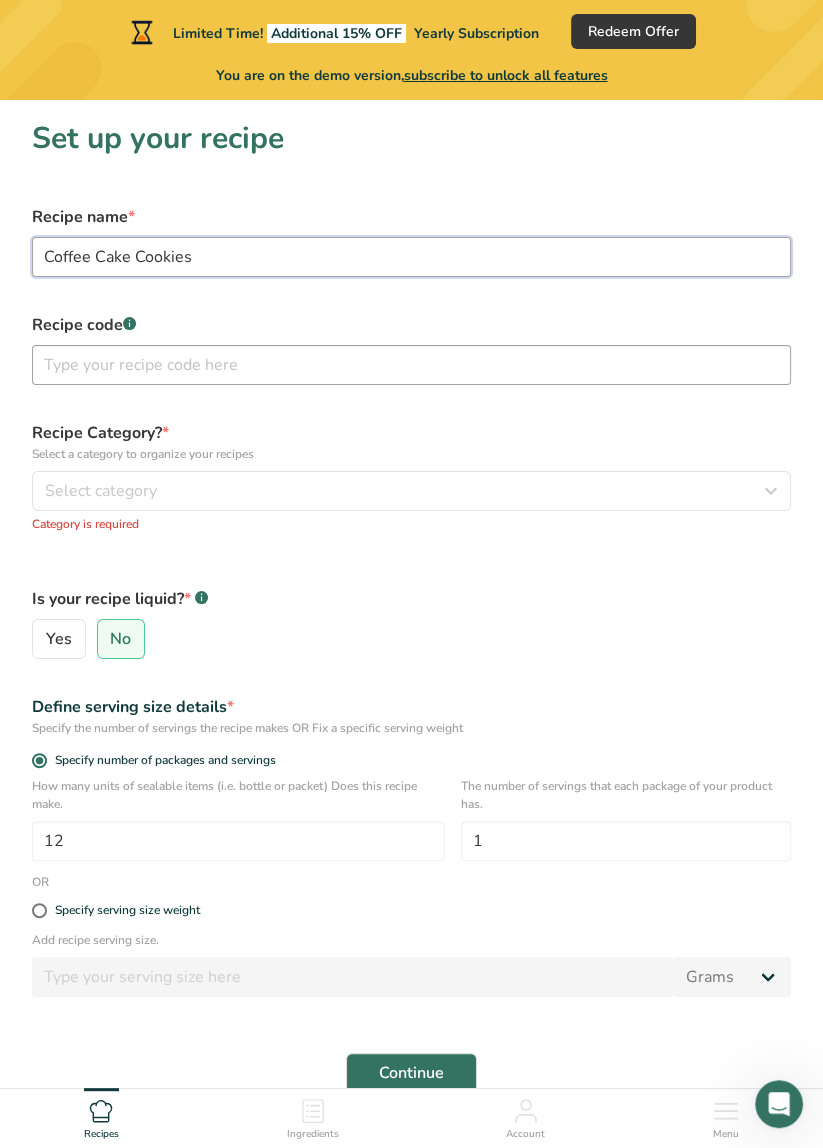 type on "Coffee Cake Cookies" 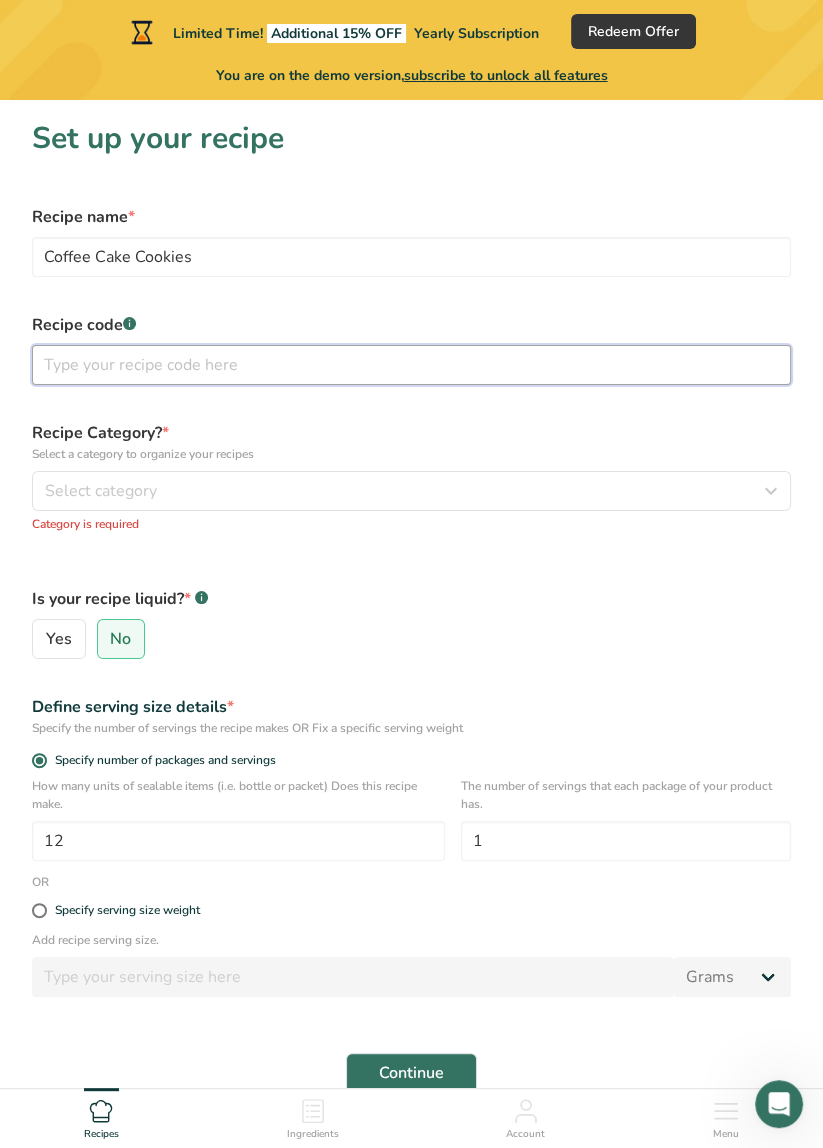 click at bounding box center [411, 365] 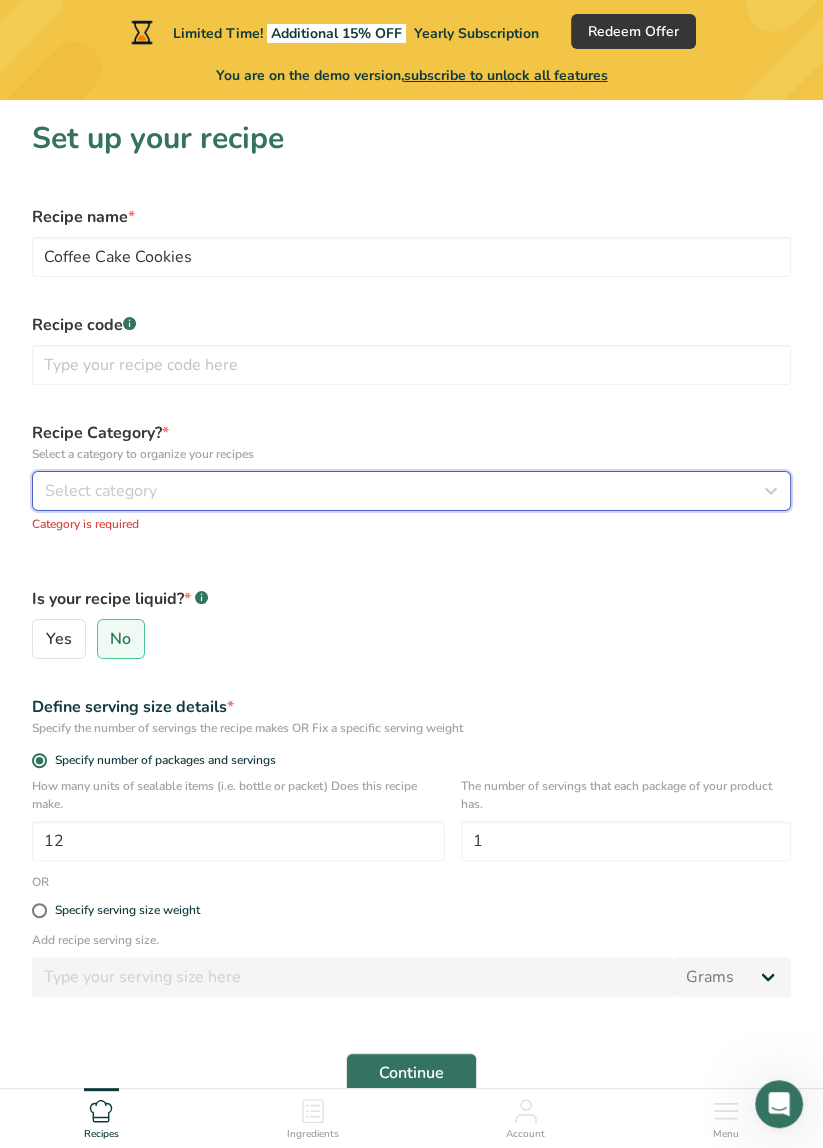 click on "Select category" at bounding box center (405, 491) 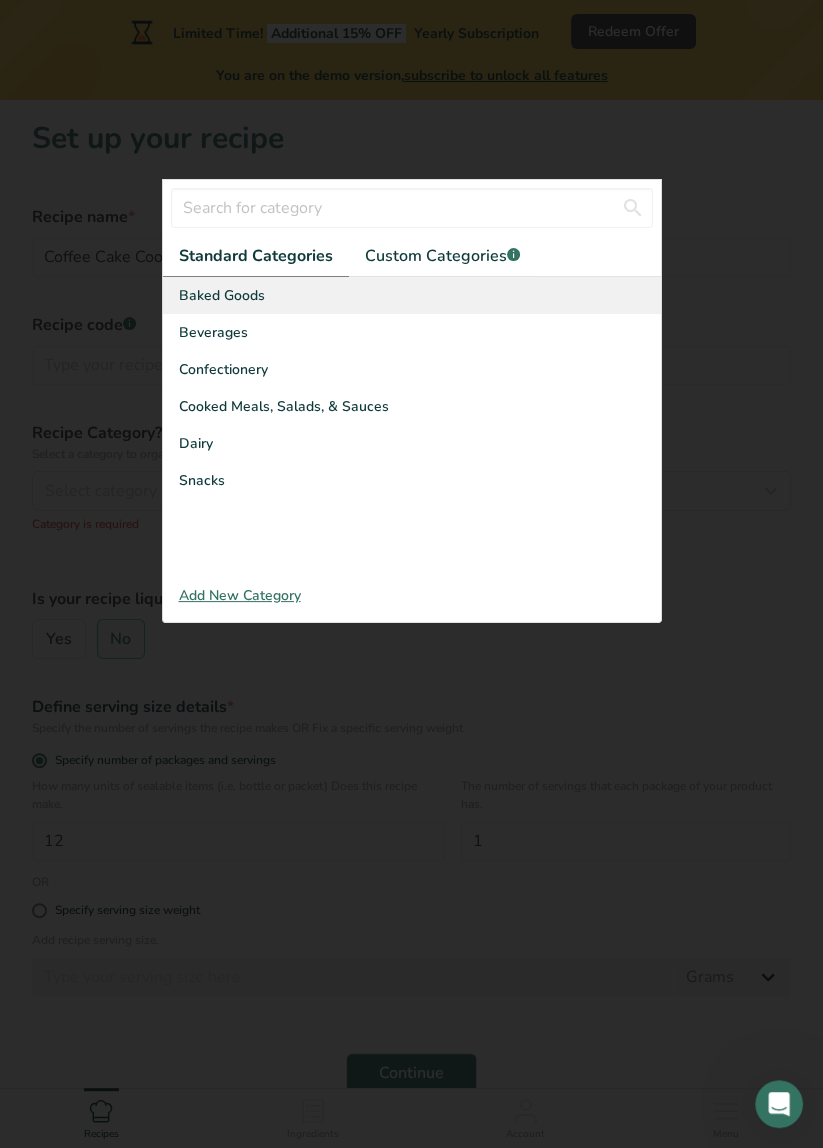 click on "Baked Goods" at bounding box center [412, 295] 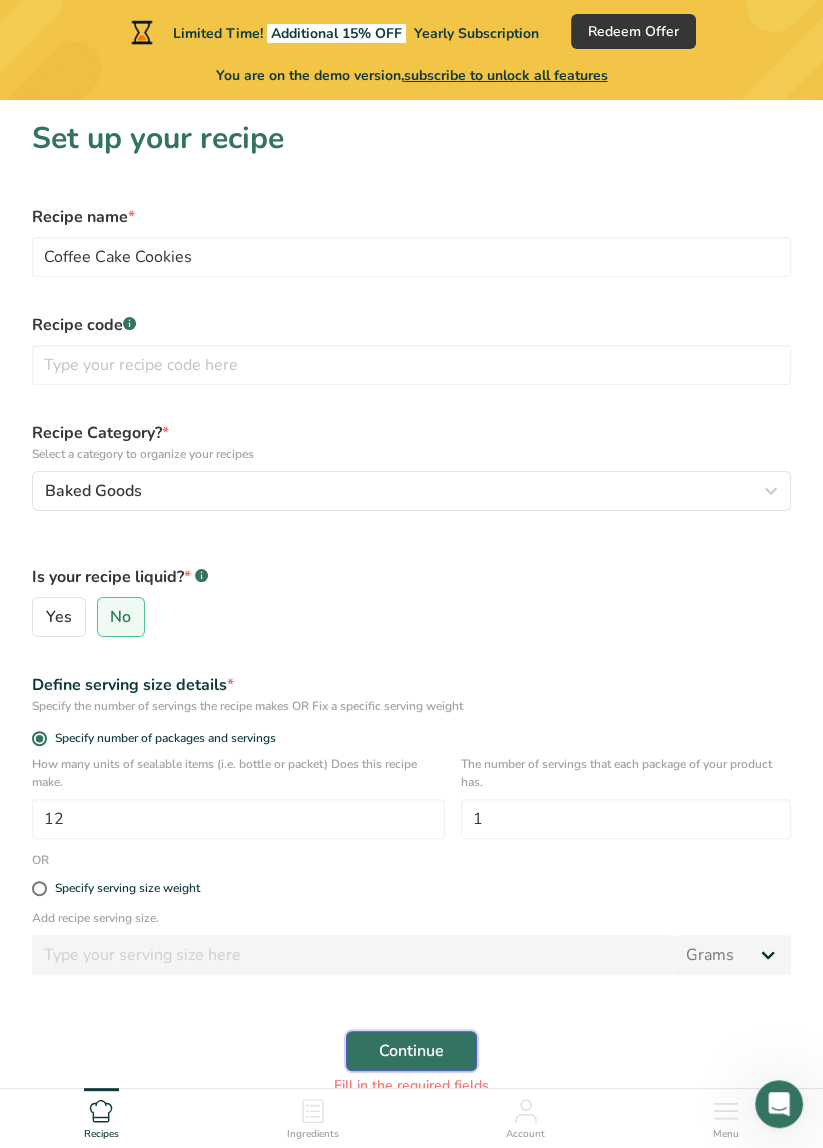 click on "Continue" at bounding box center (411, 1051) 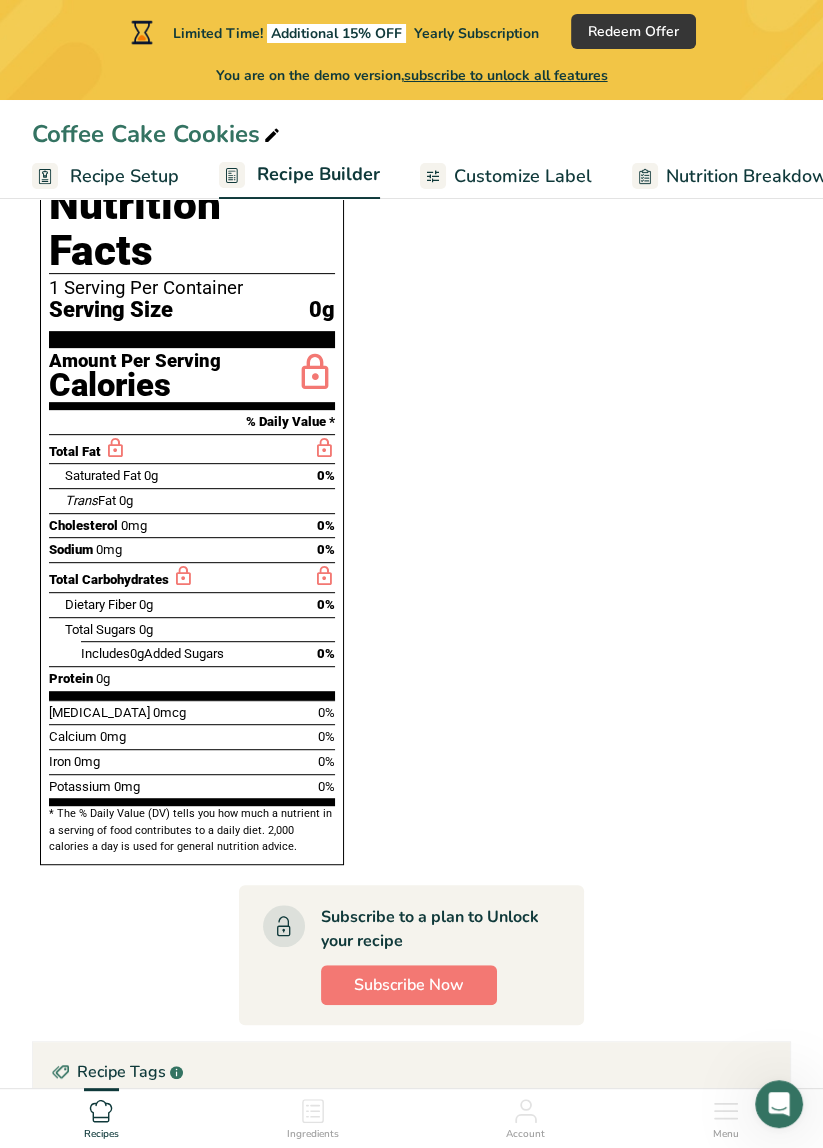scroll, scrollTop: 455, scrollLeft: 0, axis: vertical 